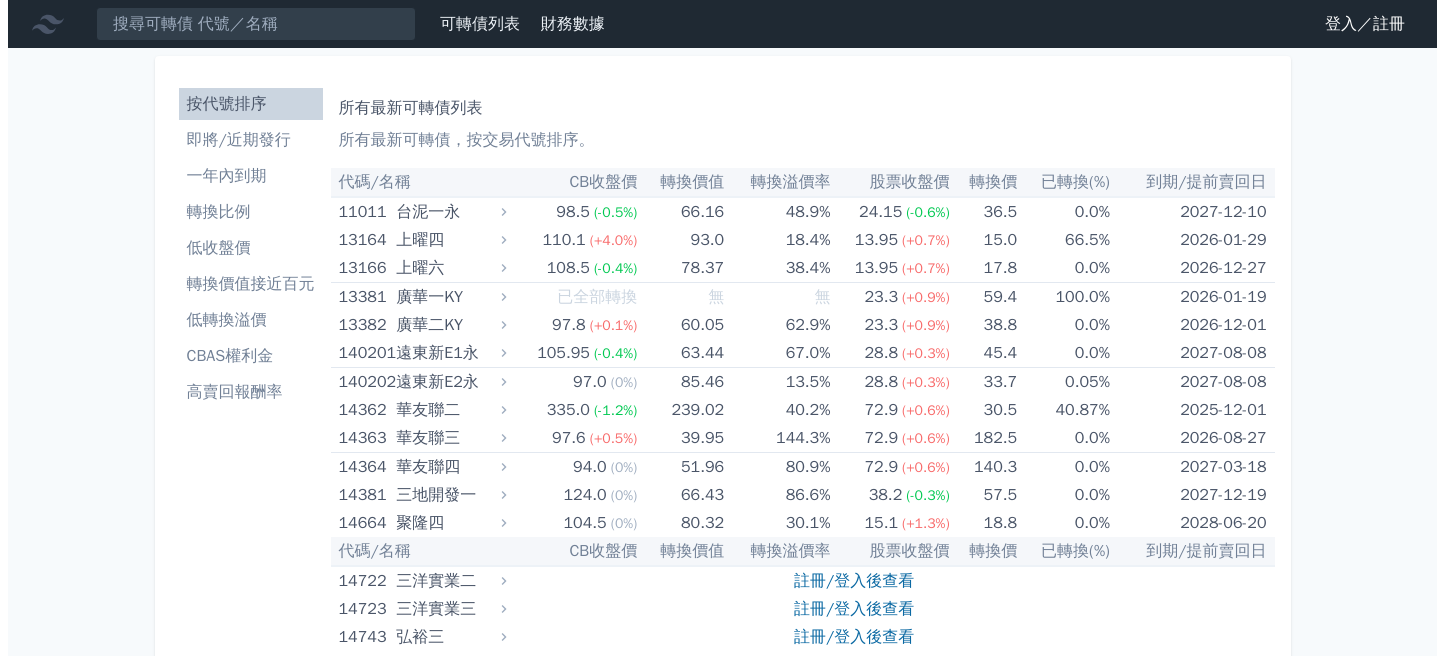 scroll, scrollTop: 0, scrollLeft: 0, axis: both 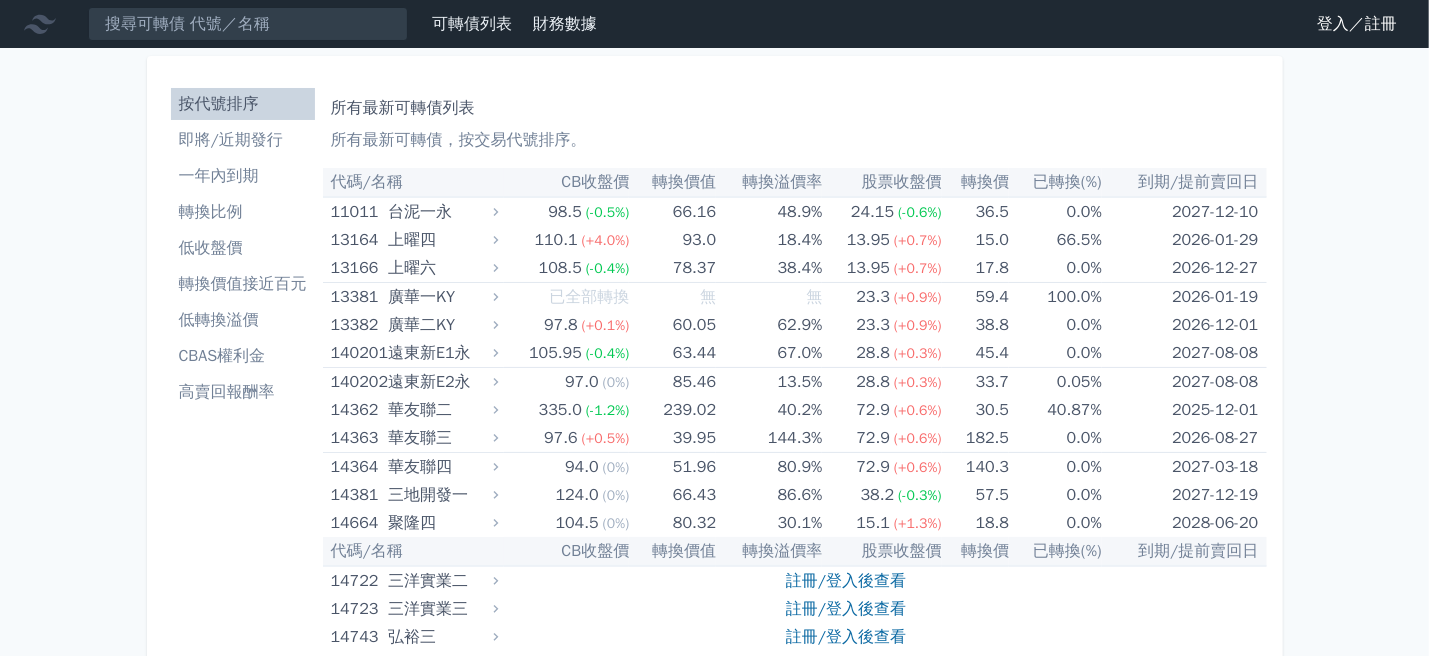 click on "轉換價值接近百元" at bounding box center [243, 284] 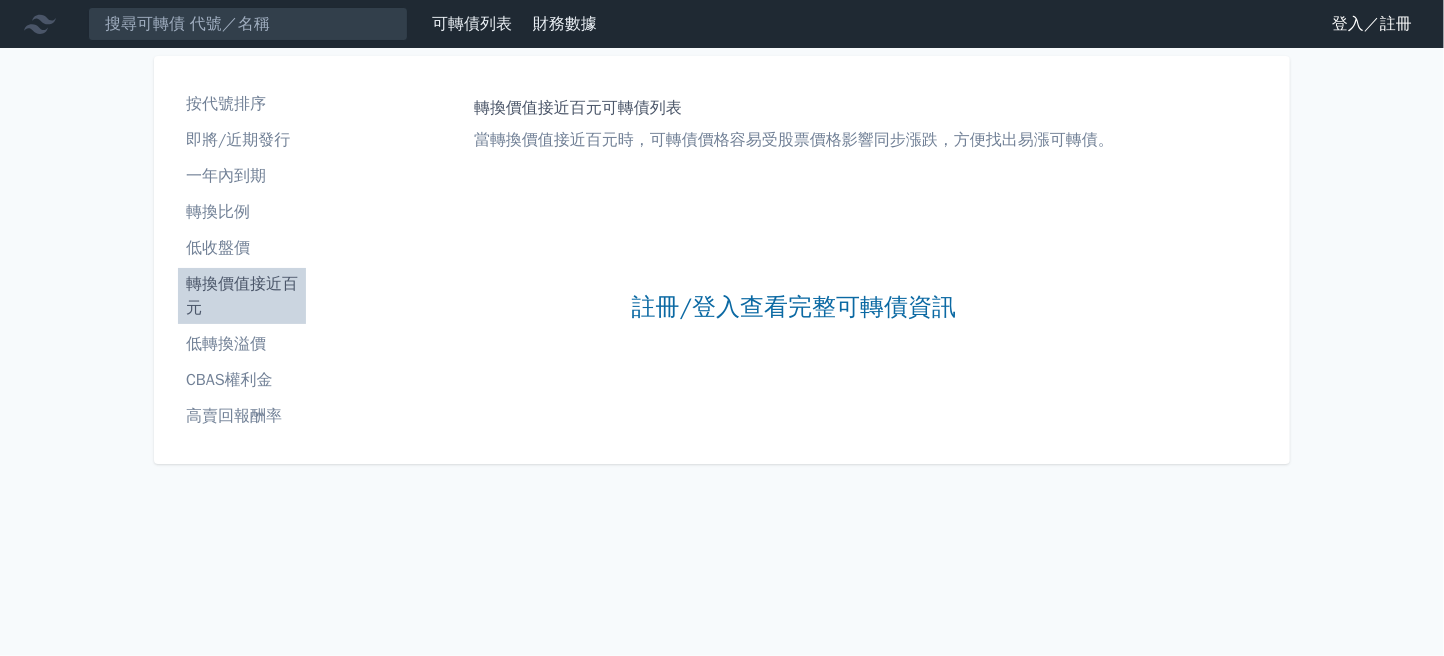 click on "登入／註冊" at bounding box center (1372, 24) 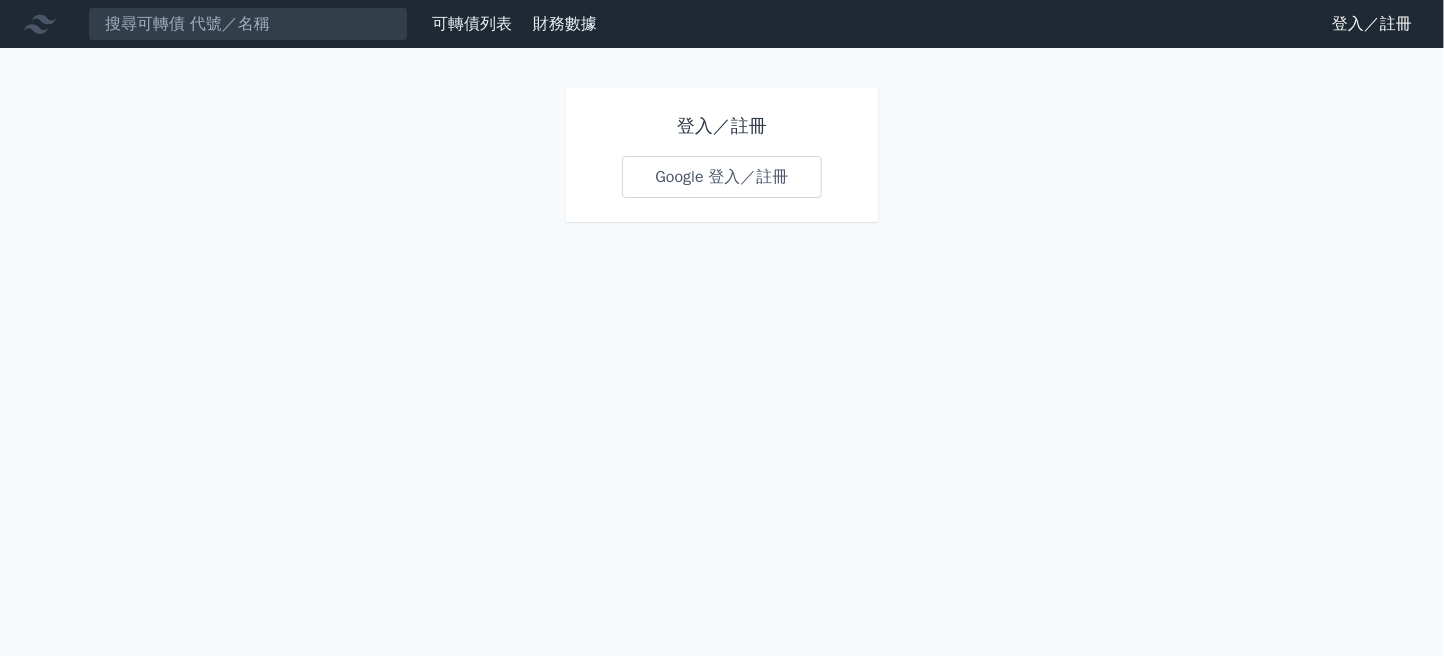 click on "Google 登入／註冊" at bounding box center (721, 177) 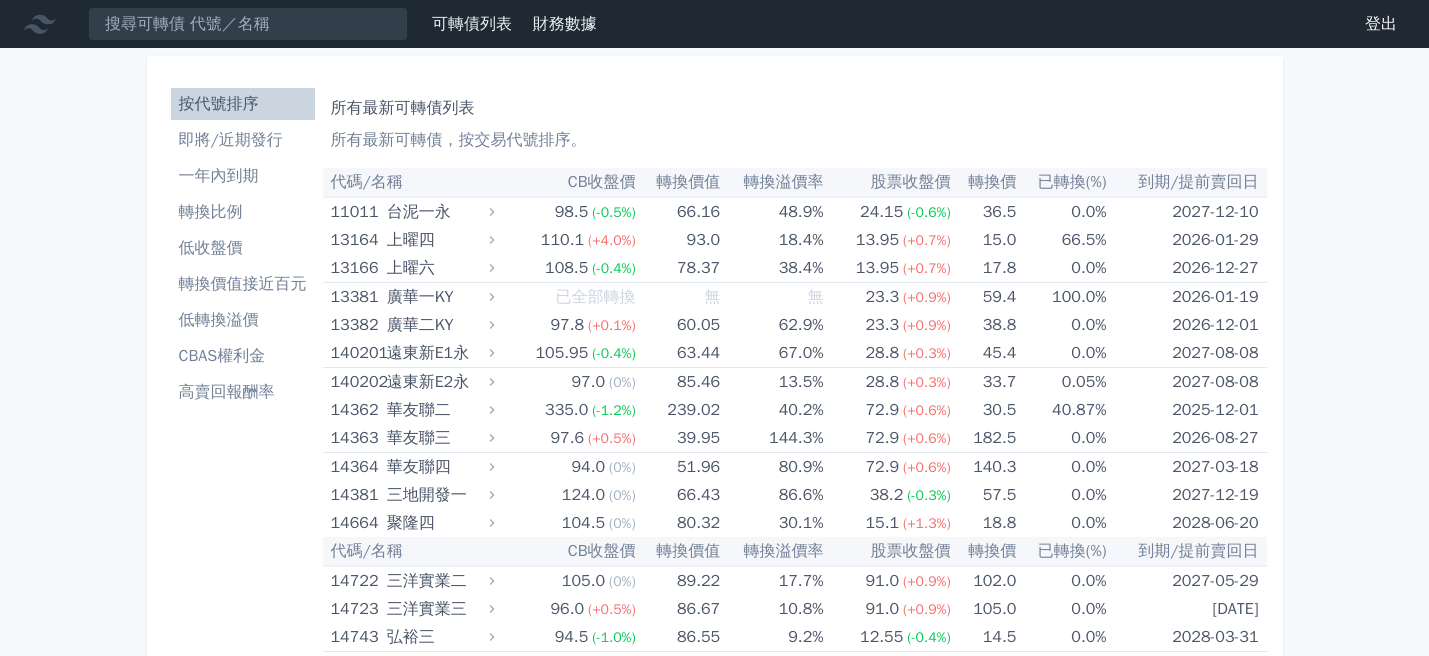 scroll, scrollTop: 0, scrollLeft: 0, axis: both 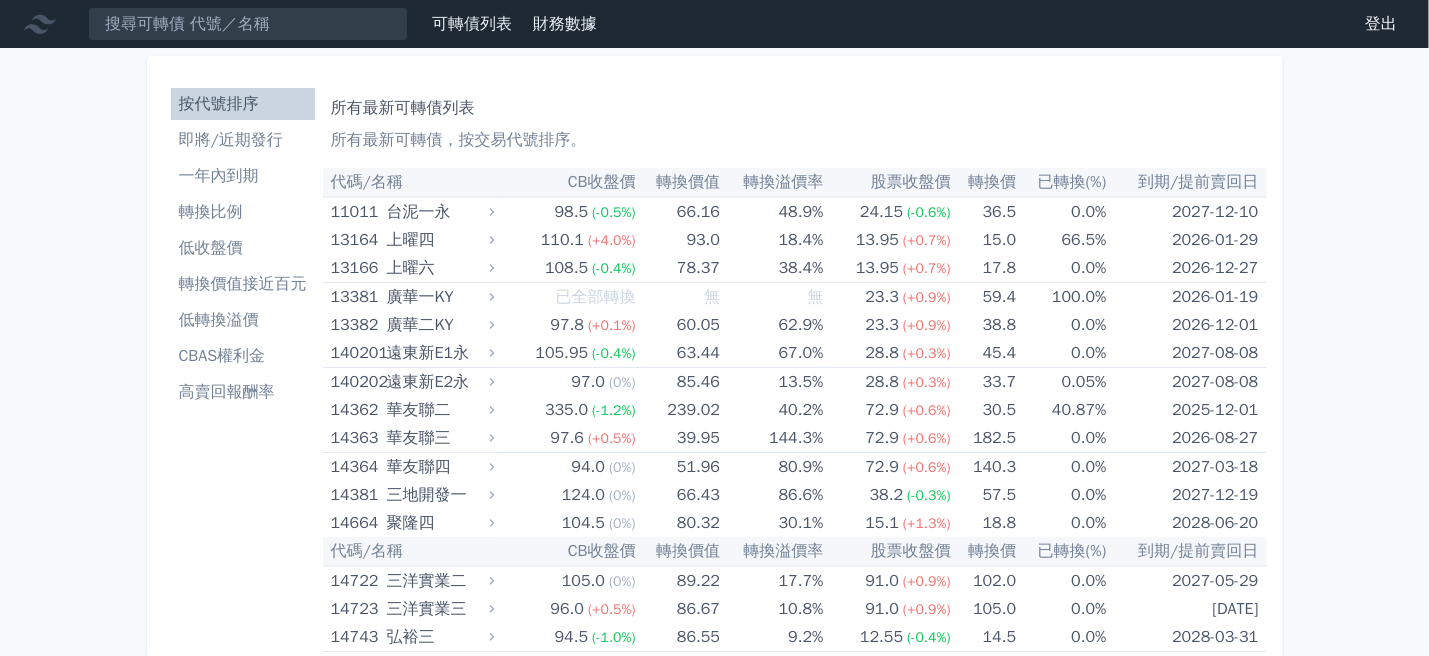 click on "Copy to Clipboard" at bounding box center [714, 12389] 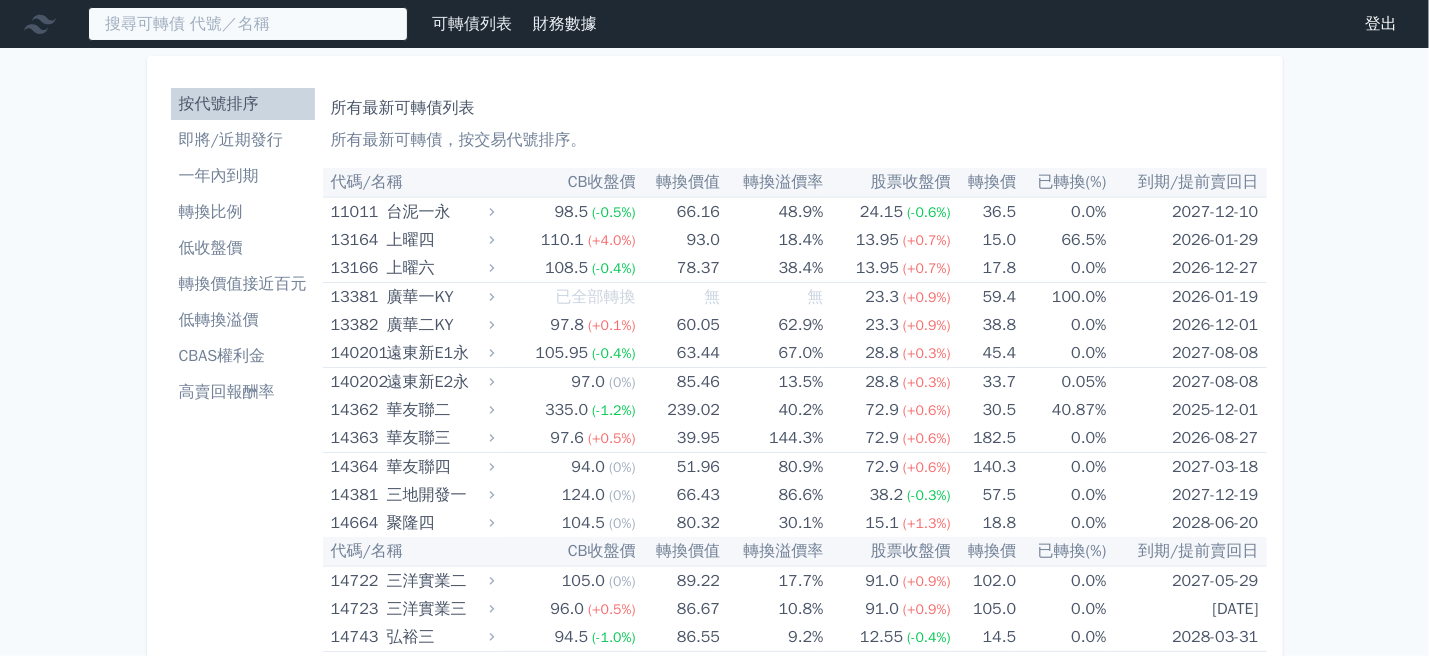 click at bounding box center (248, 24) 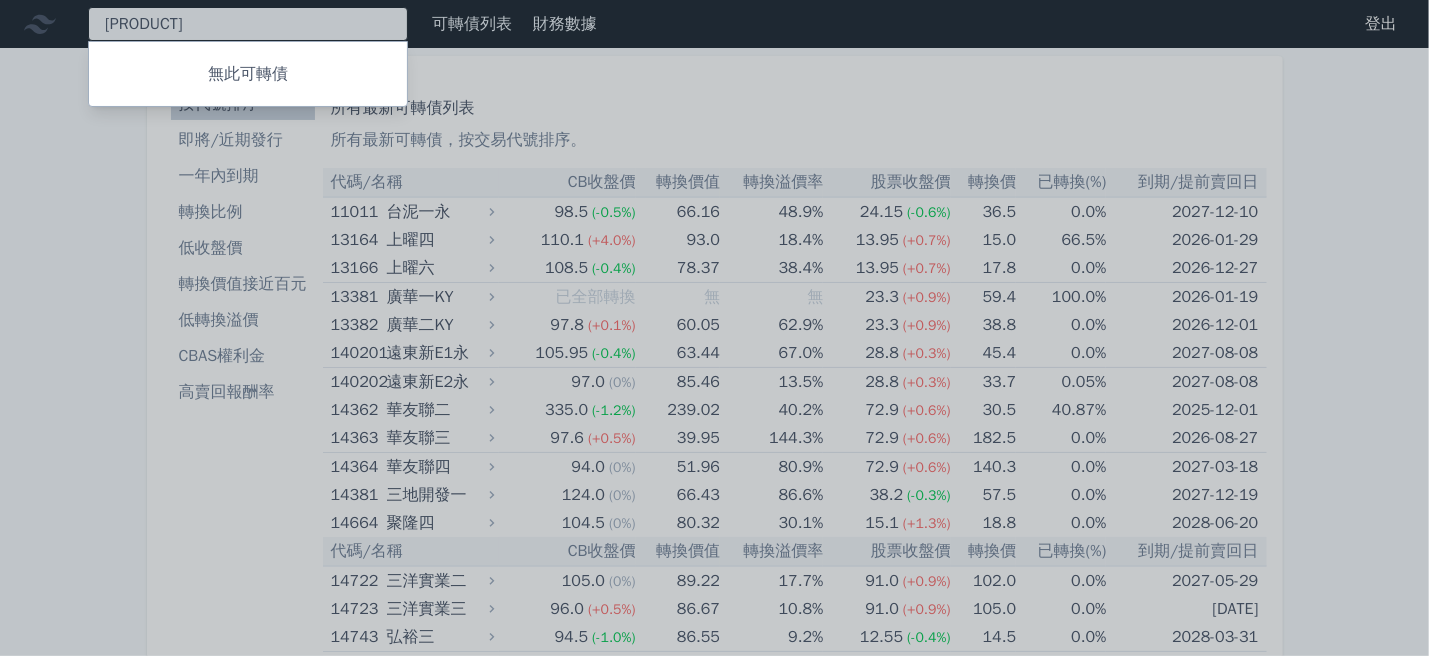 type on "s" 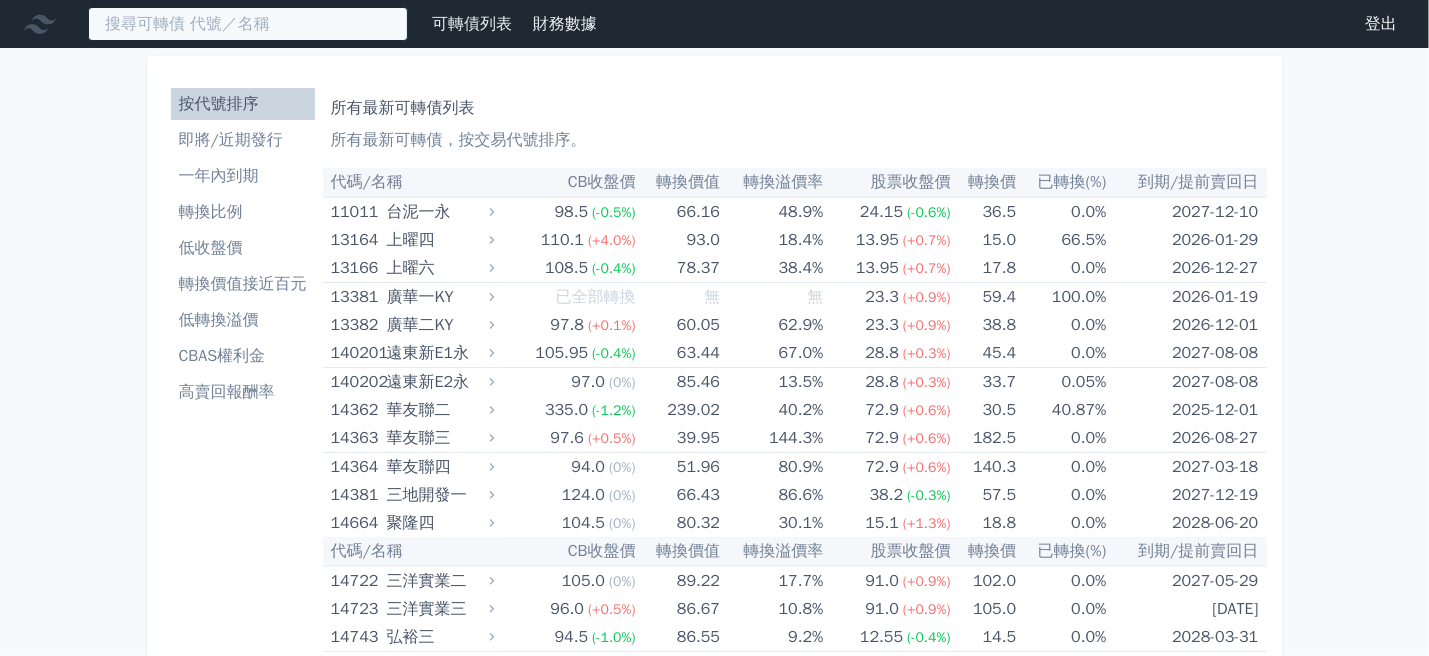 type on "ㄎ" 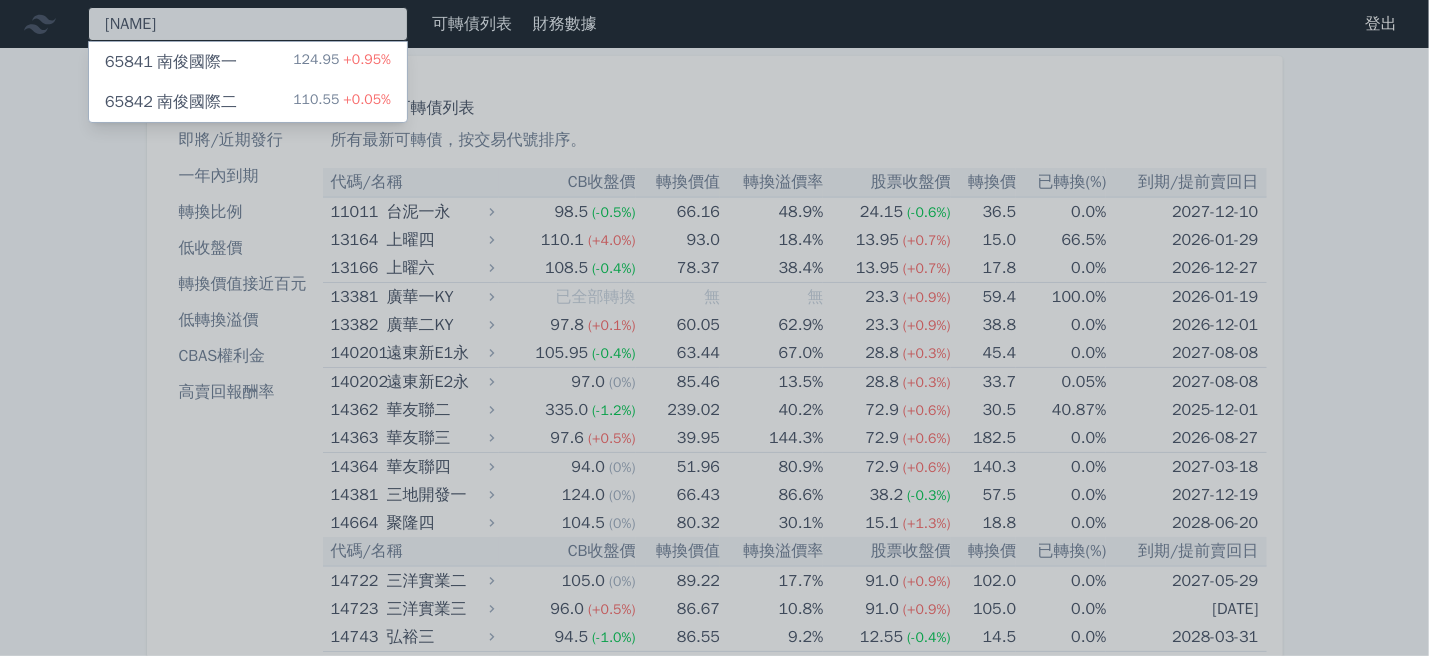 type on "[NAME]" 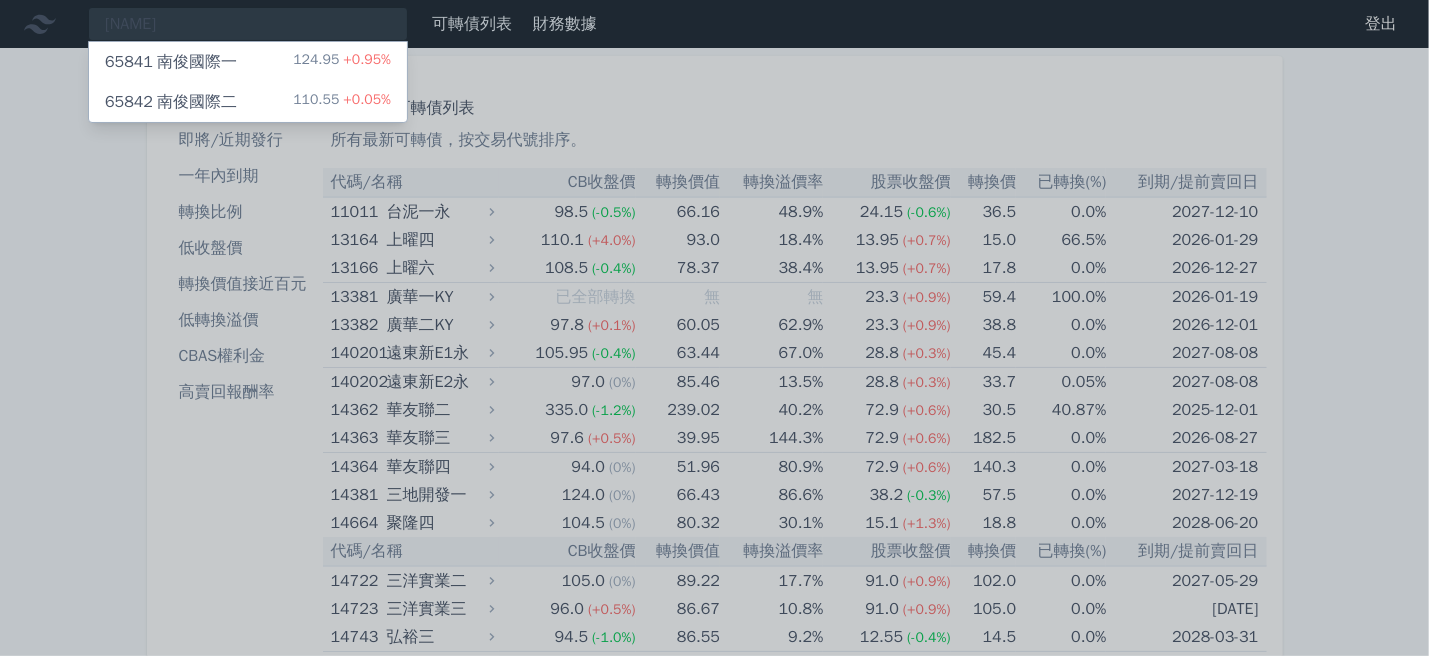 click on "+0.05%" at bounding box center [365, 99] 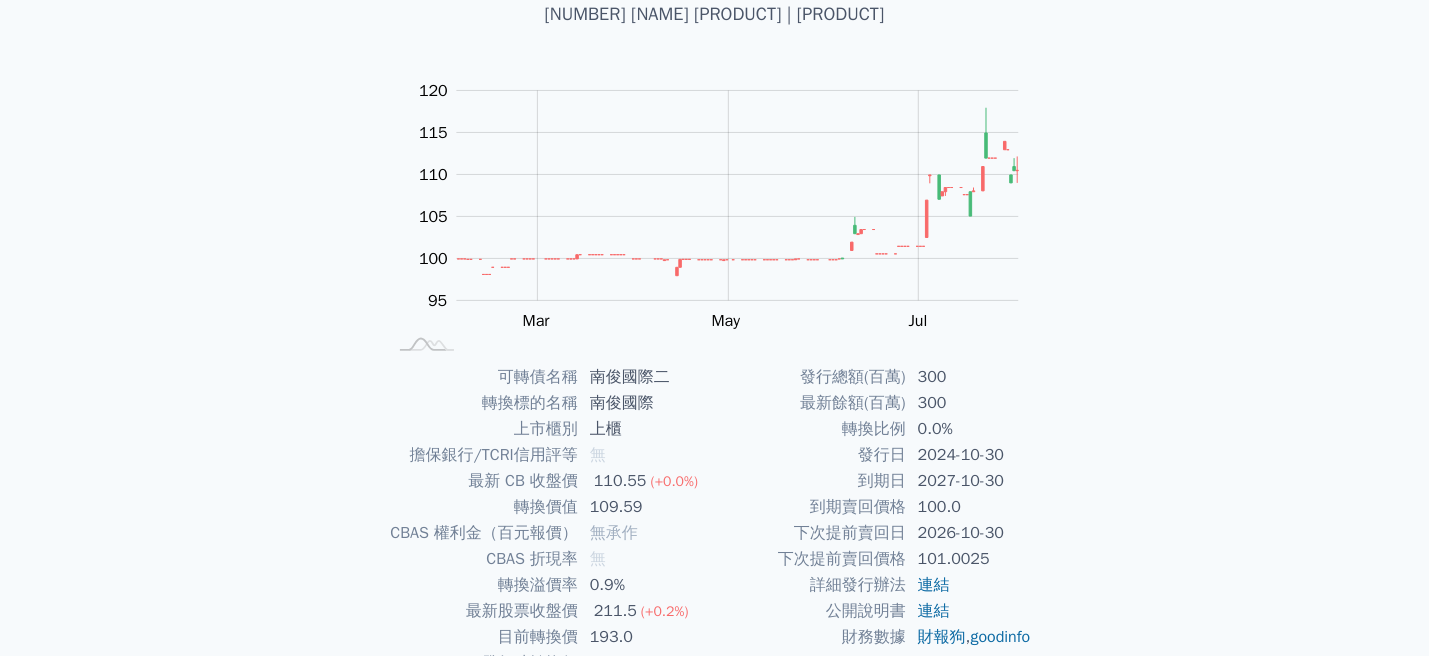 scroll, scrollTop: 0, scrollLeft: 0, axis: both 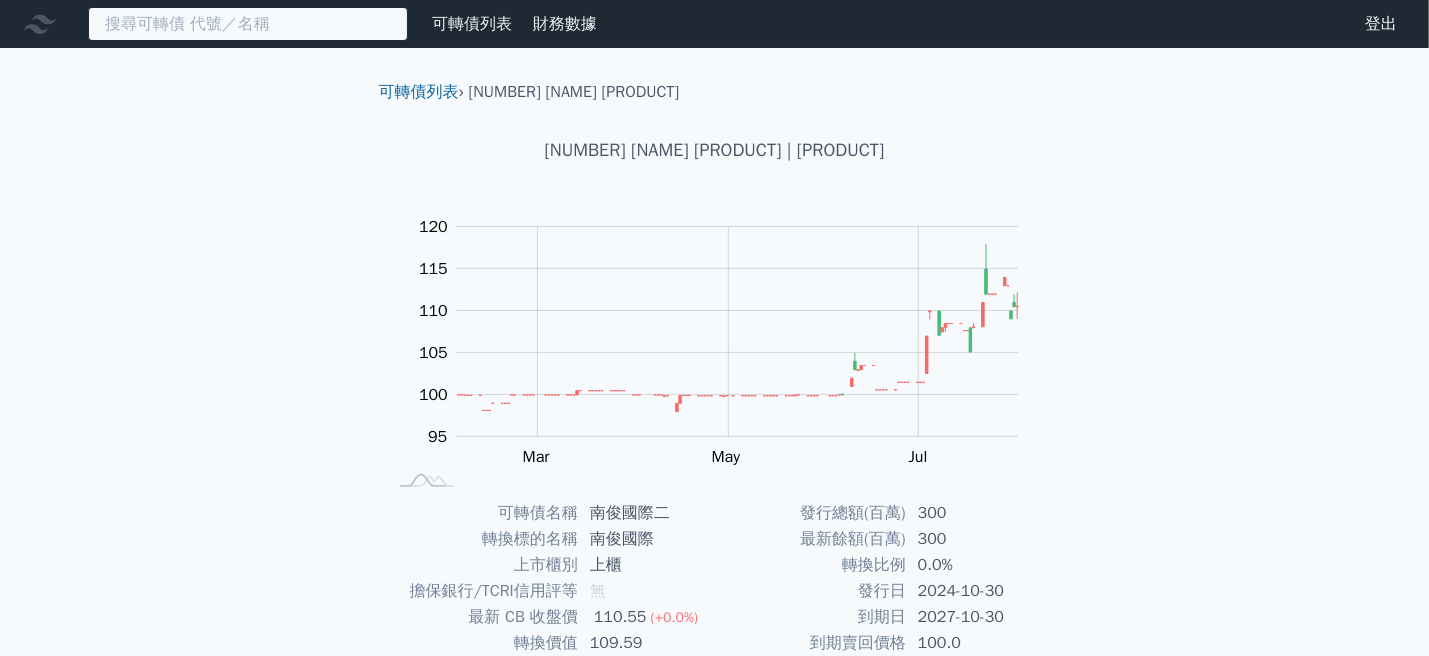 click at bounding box center [248, 24] 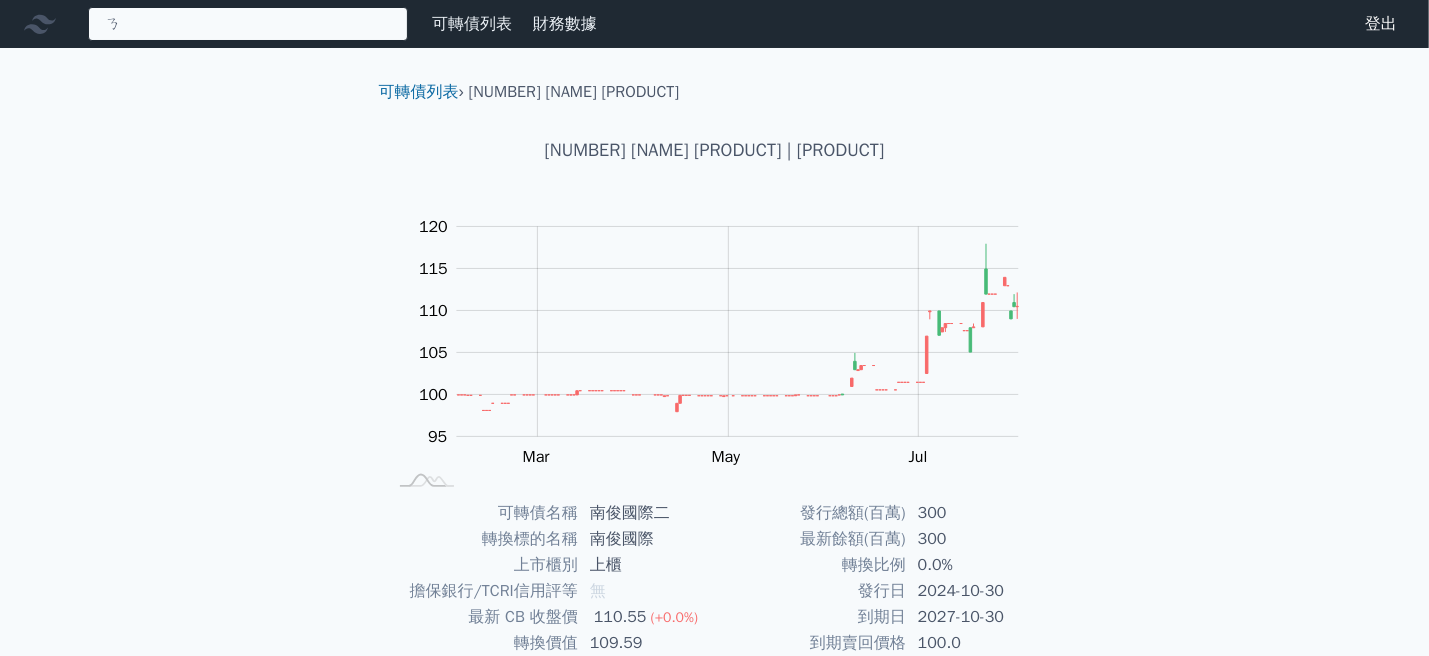 type on "ㄋㄢ" 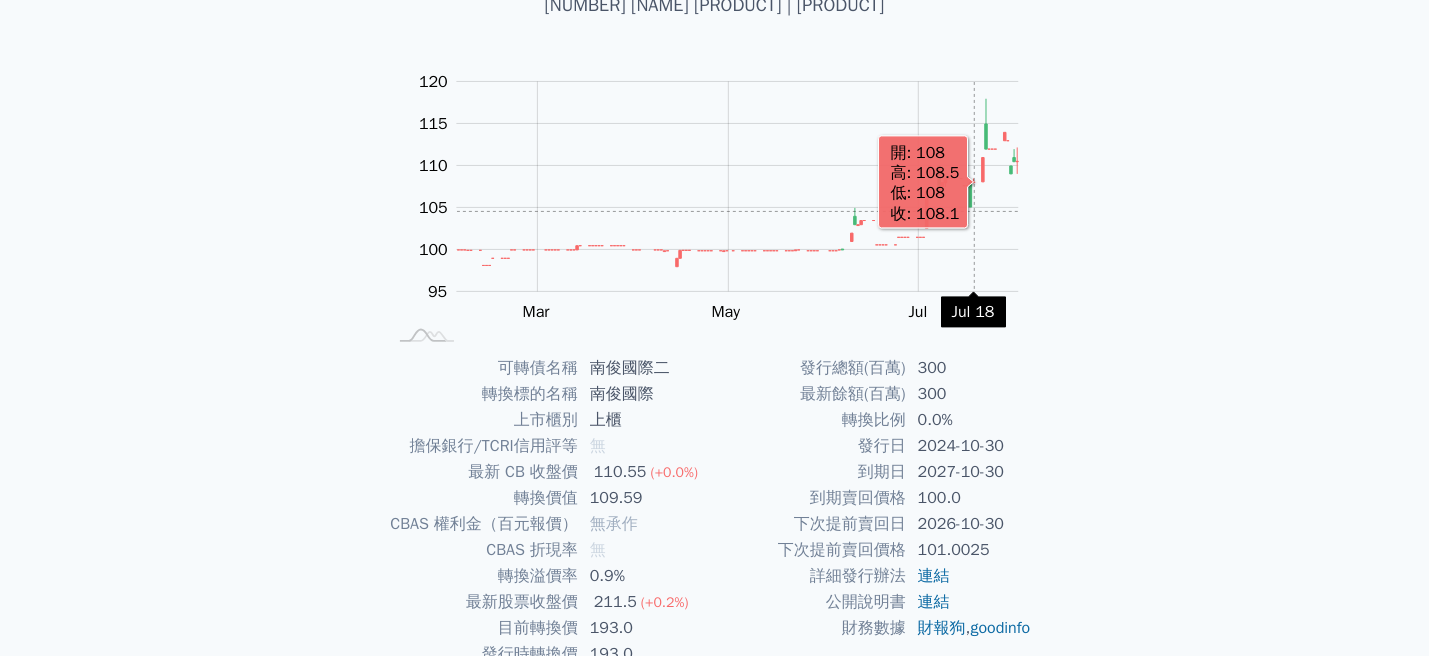 scroll, scrollTop: 0, scrollLeft: 0, axis: both 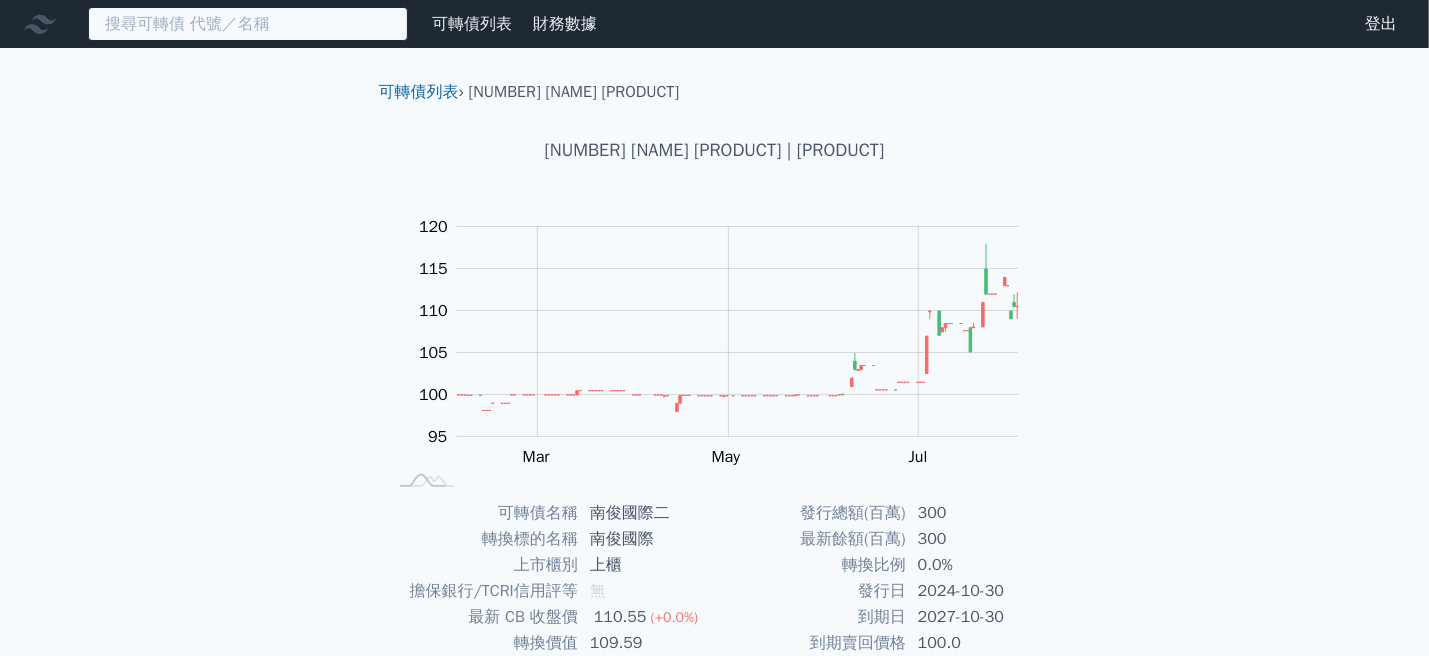 click at bounding box center [248, 24] 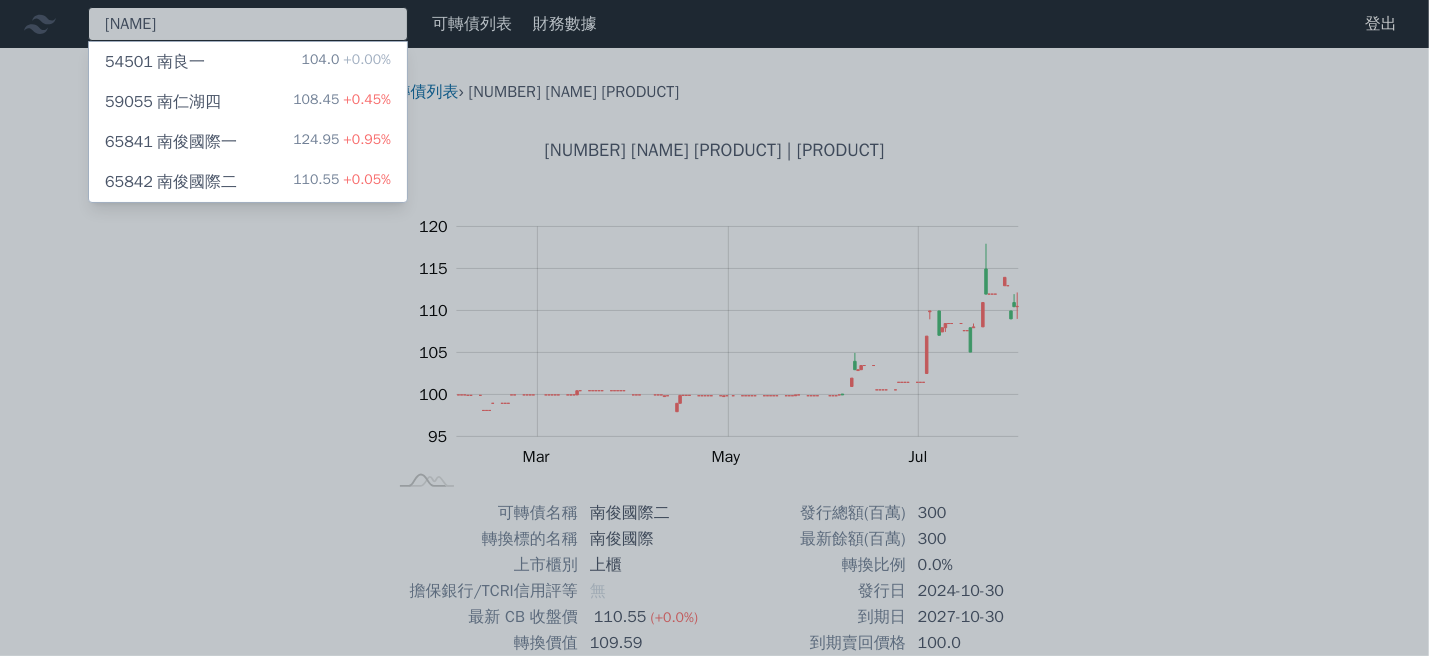 type on "[NAME]" 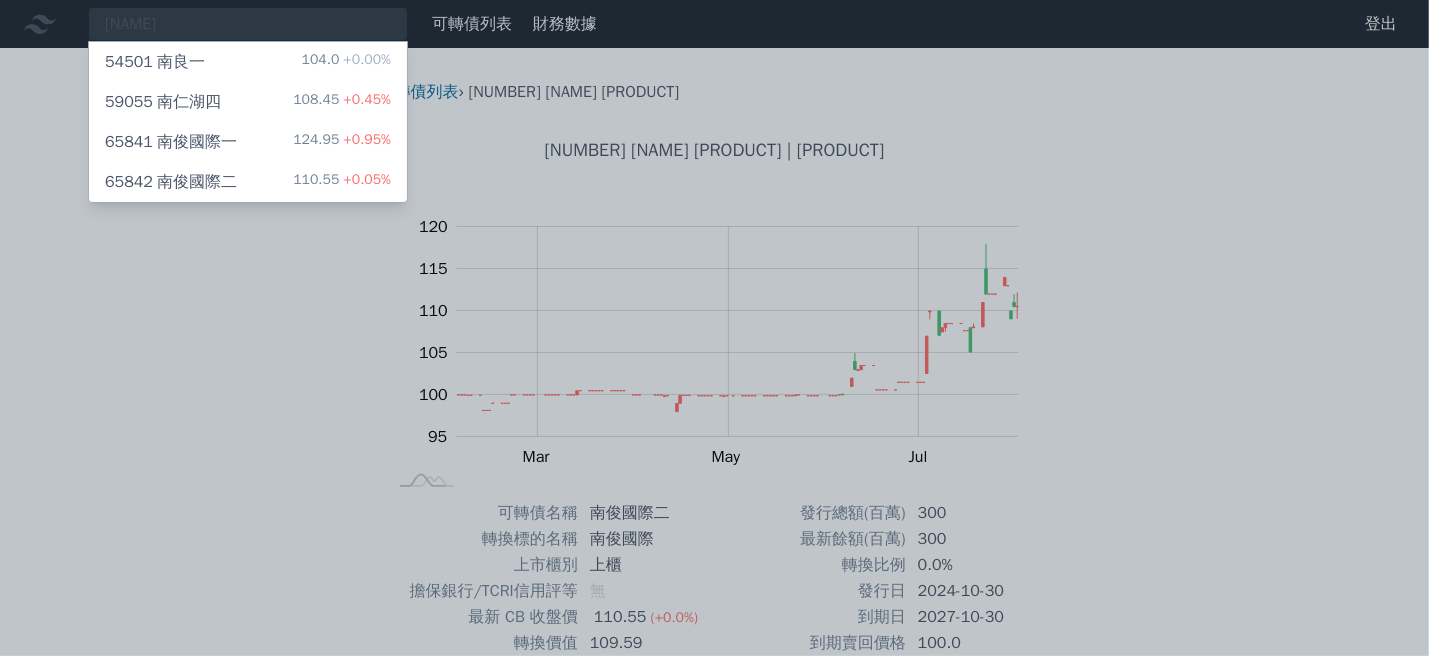click on "[NAME]
[NUMBER] [NAME] [PRODUCT]
[PRICE] [PERCENT]
[NUMBER] [NAME] [PRODUCT]
[PRICE] [PERCENT]
[NUMBER] [NAME] [PRODUCT]
[PRICE] [PERCENT]
[NUMBER] [NAME] [PRODUCT]
[PRICE] [PERCENT]
[PRODUCT]
[PRODUCT]
[PRODUCT]
[PRODUCT]
[PRODUCT]
[PRODUCT]" at bounding box center (714, 463) 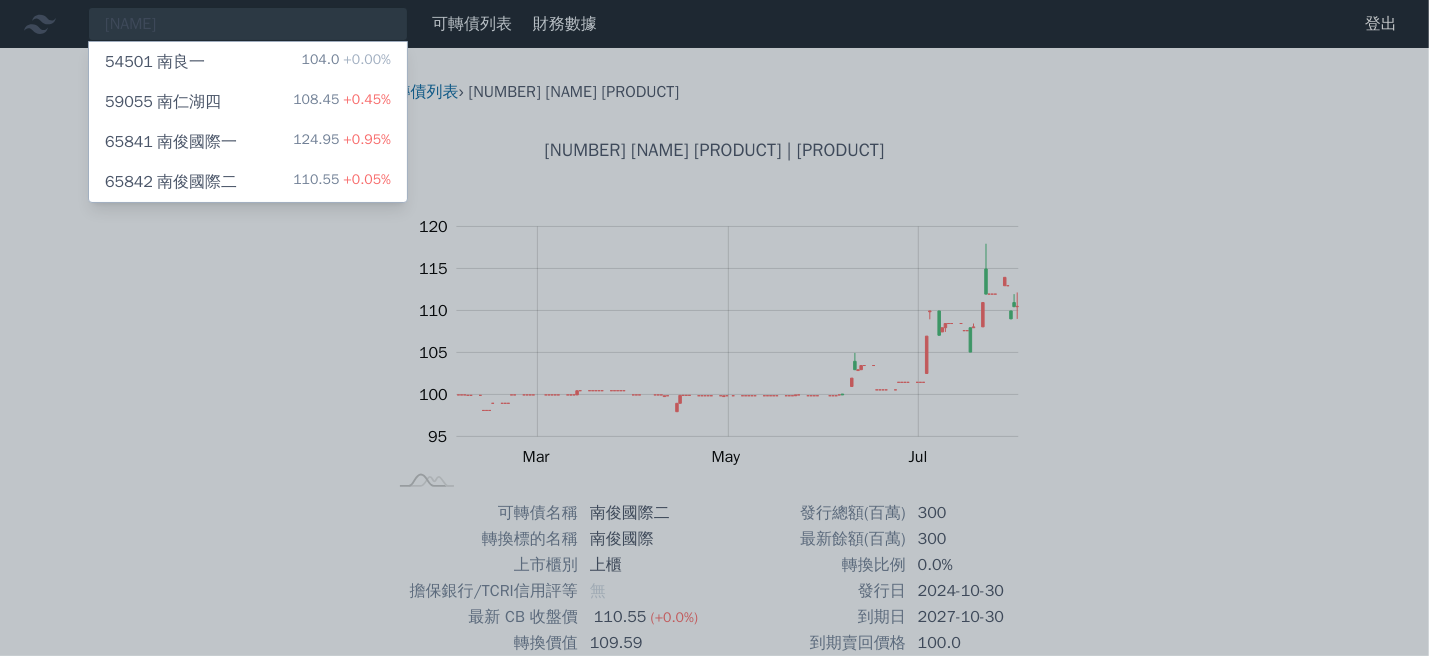 click on "[NUMBER] [NAME] [PRODUCT]
[PRICE] [PERCENT]" at bounding box center (248, 142) 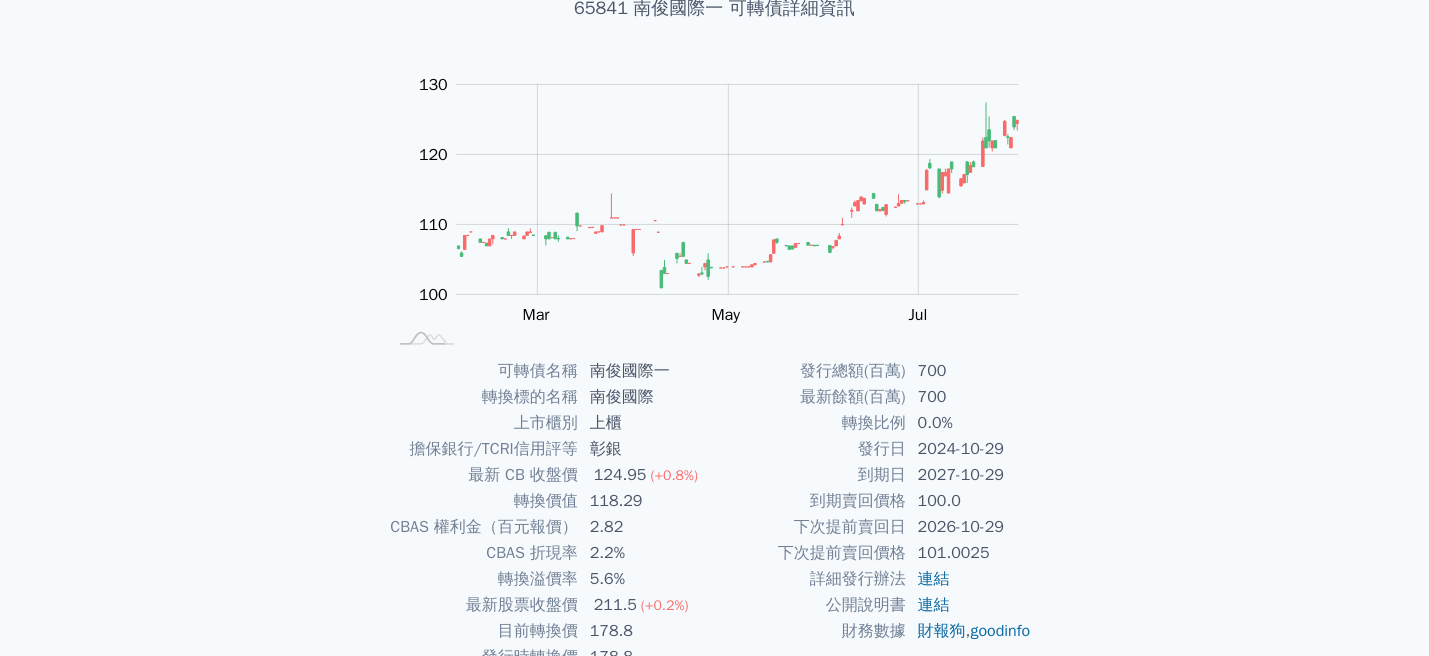 scroll, scrollTop: 0, scrollLeft: 0, axis: both 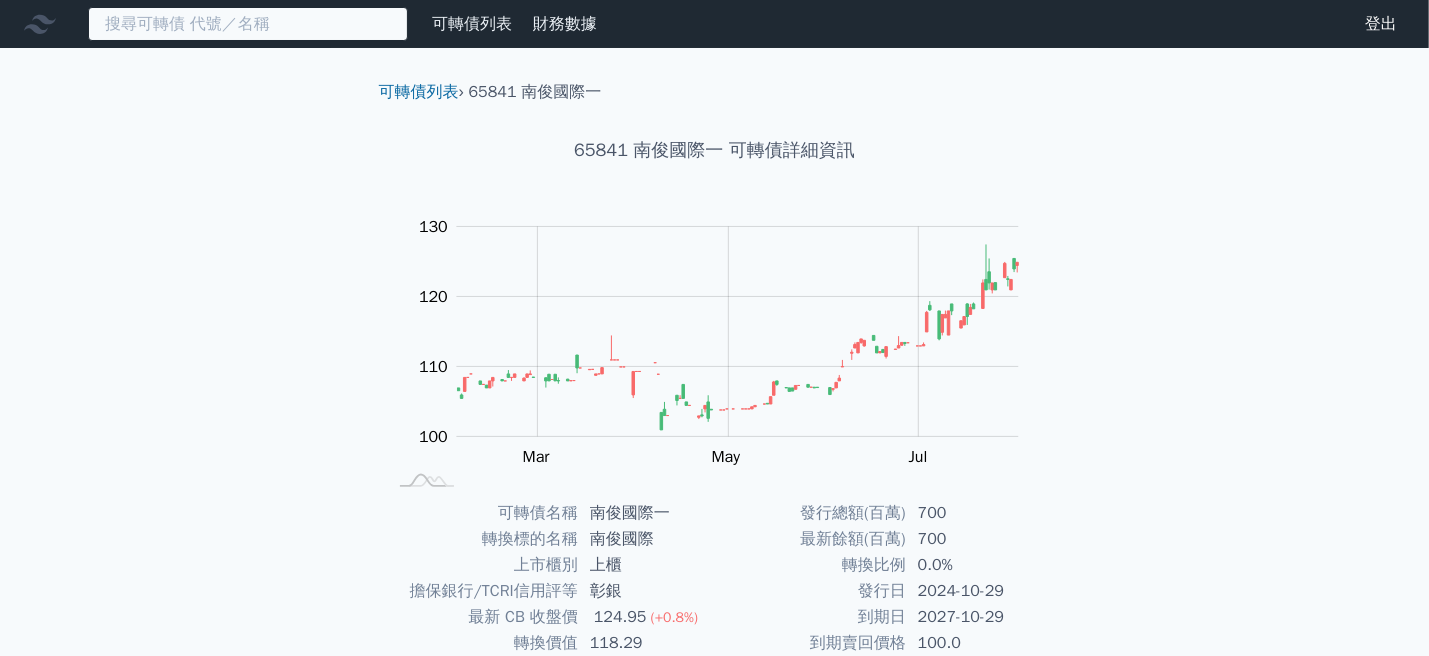 click at bounding box center (248, 24) 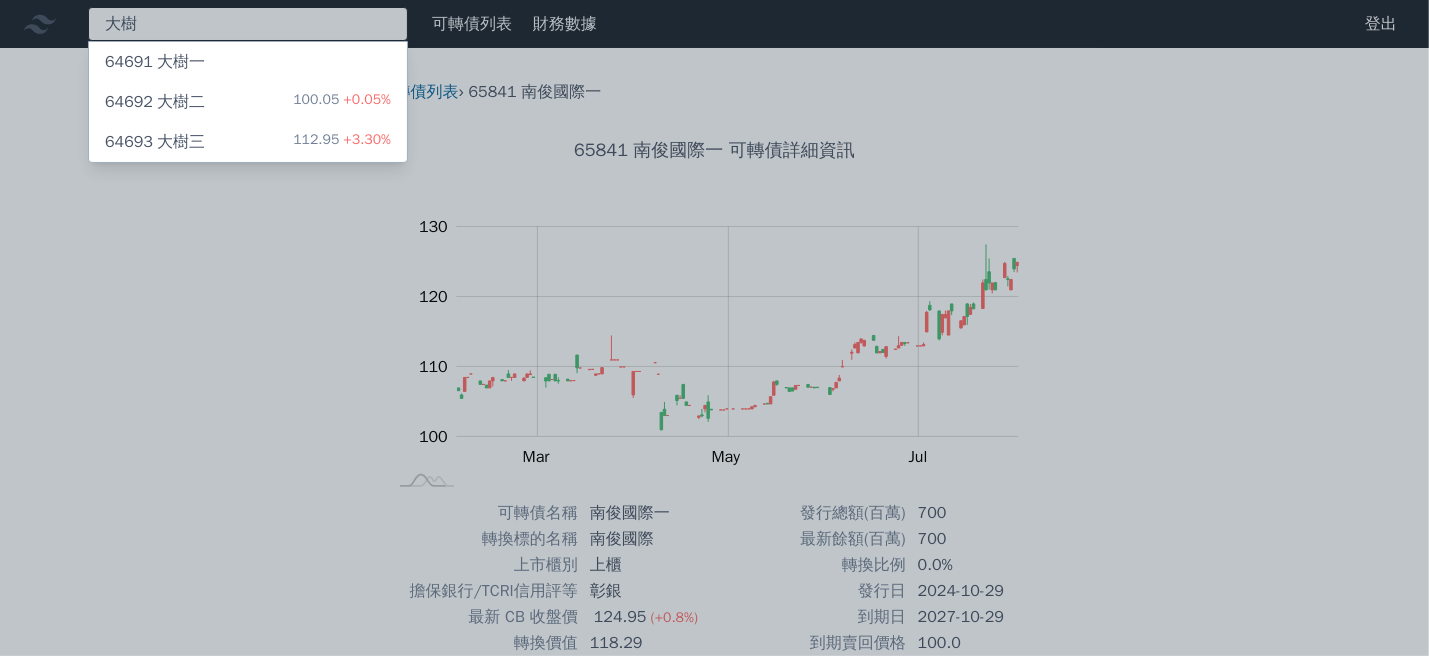 type on "大樹" 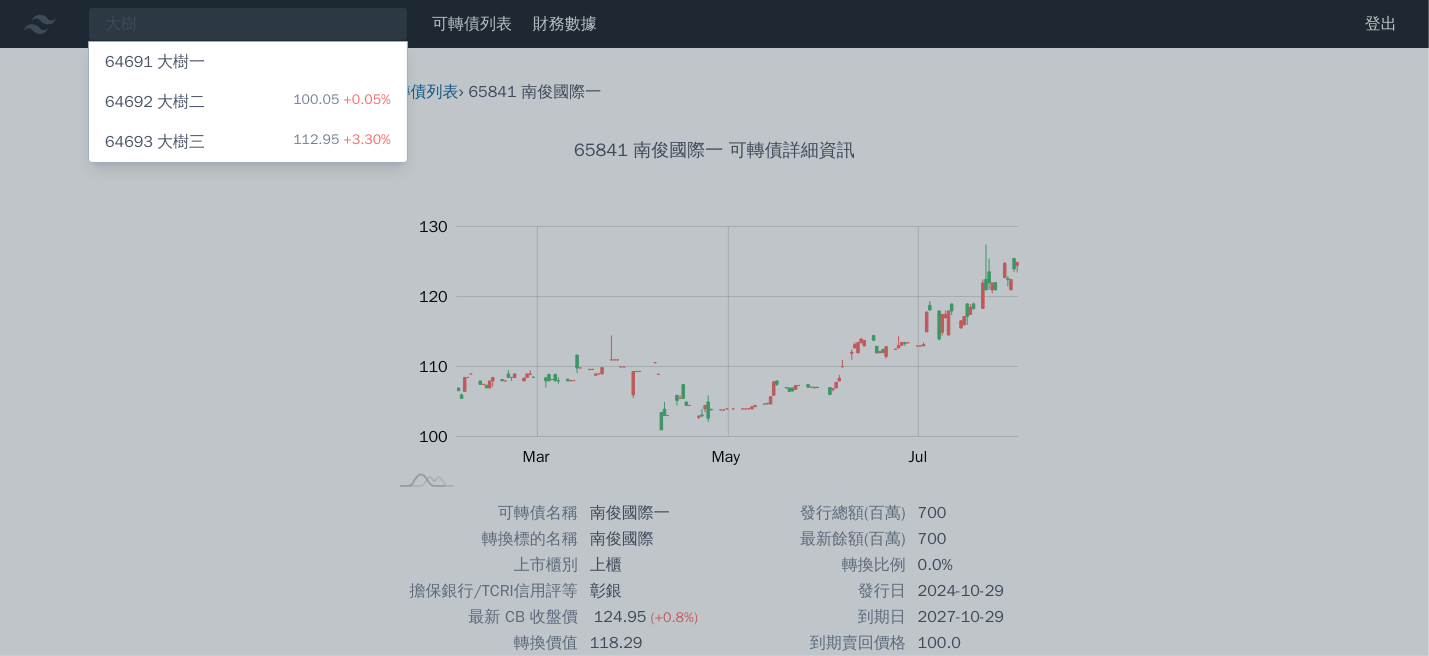 click on "[NUMBER] [PRODUCT]" at bounding box center [155, 142] 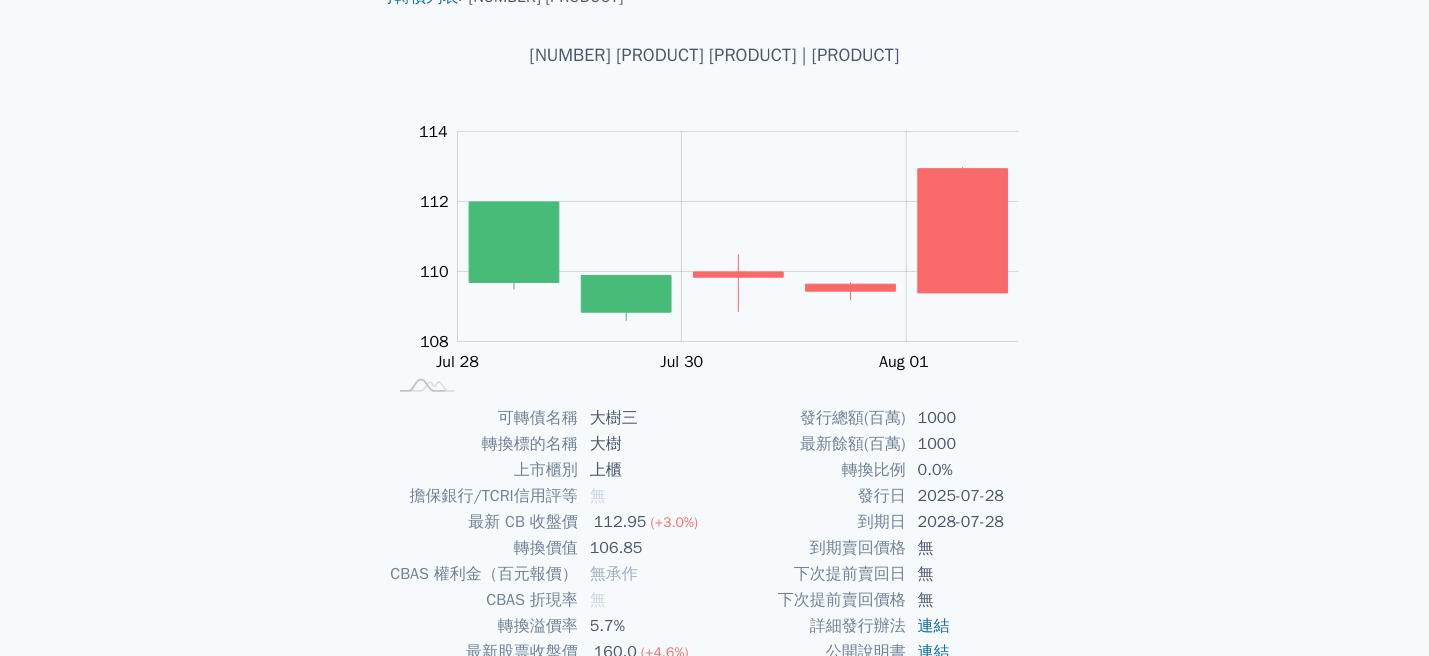 scroll, scrollTop: 0, scrollLeft: 0, axis: both 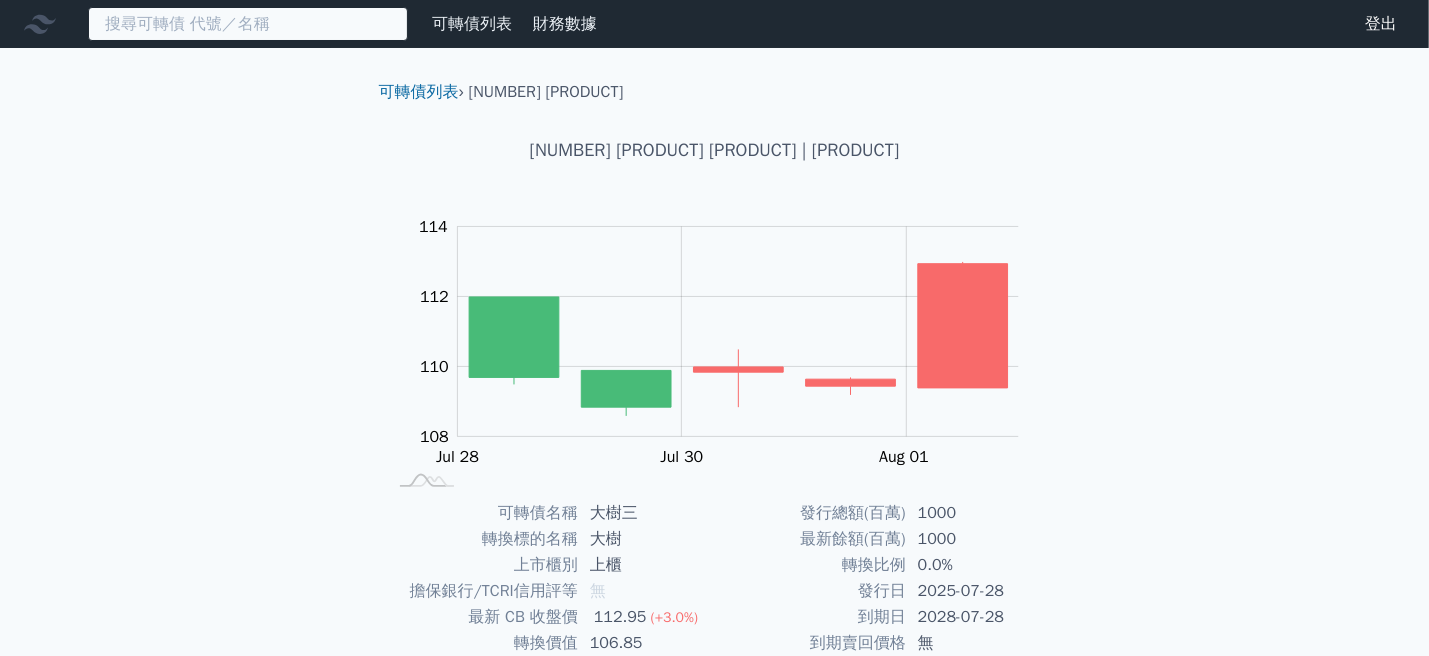 click at bounding box center (248, 24) 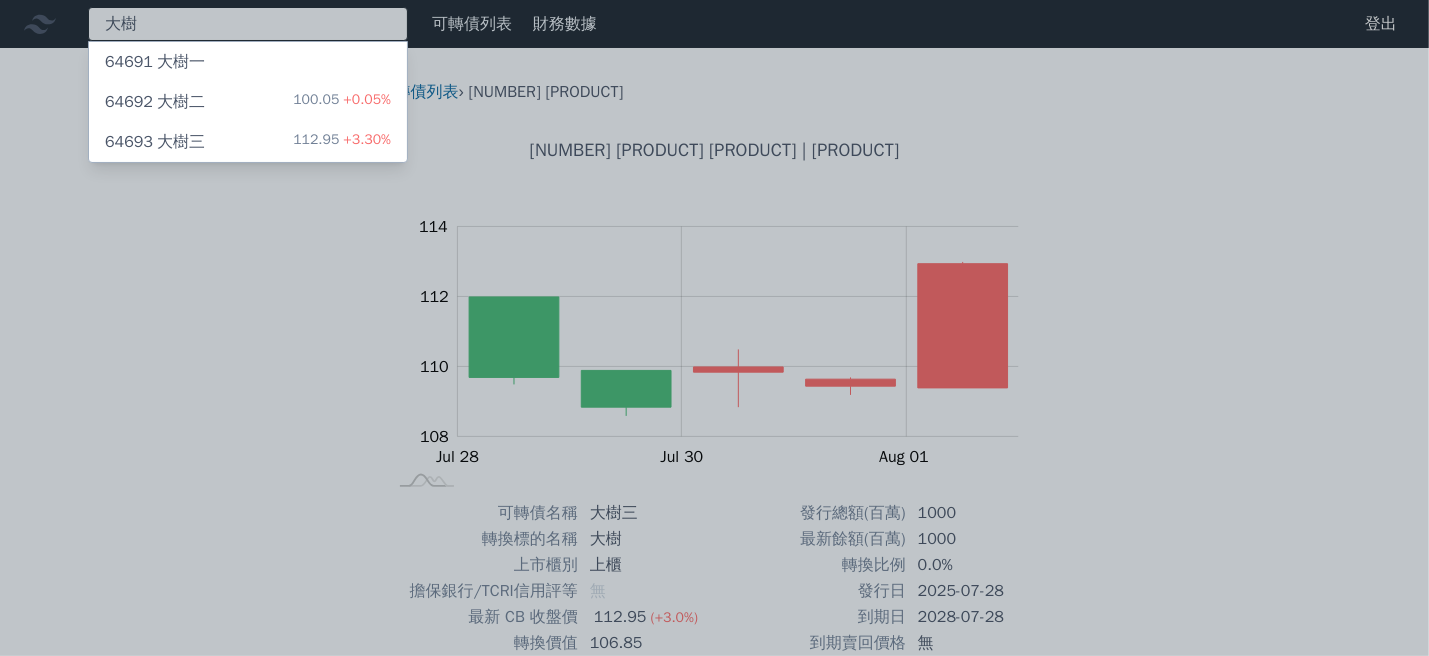 type on "大樹" 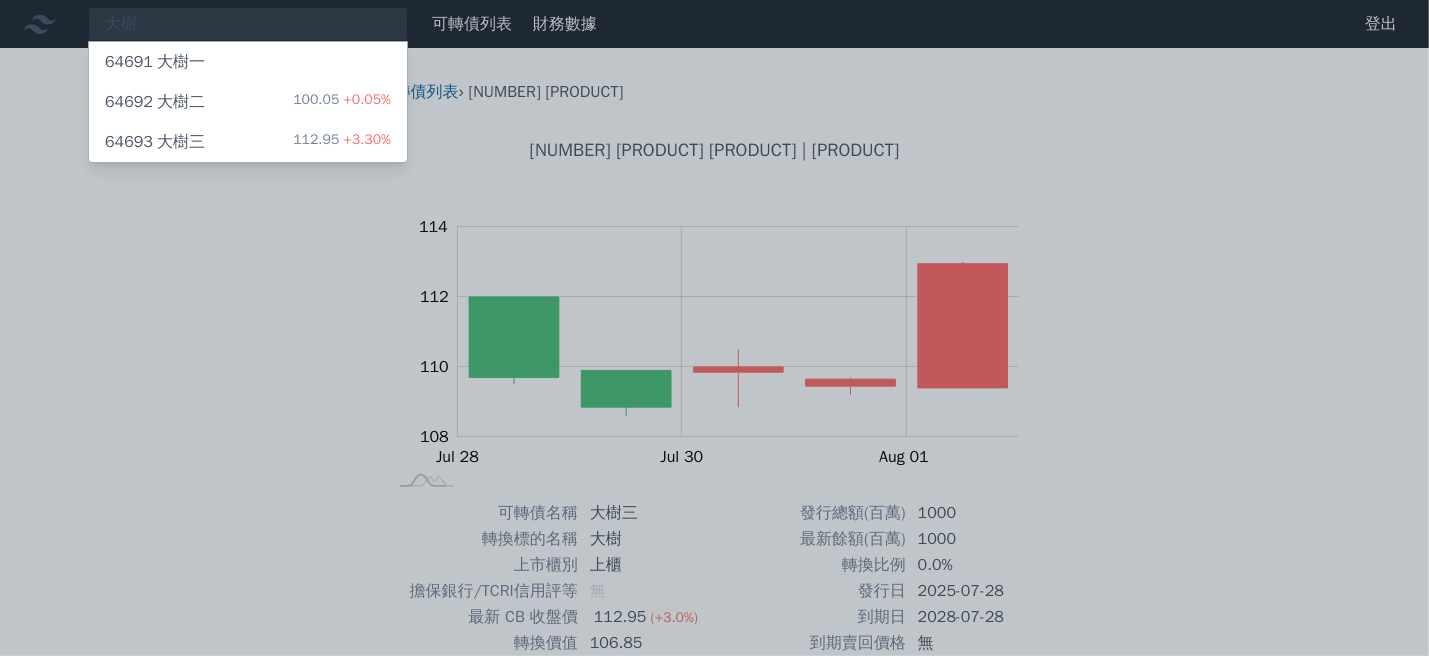 click on "[NUMBER] [PRODUCT] [PRODUCT]
[PRICE] [PERCENT]" at bounding box center (248, 102) 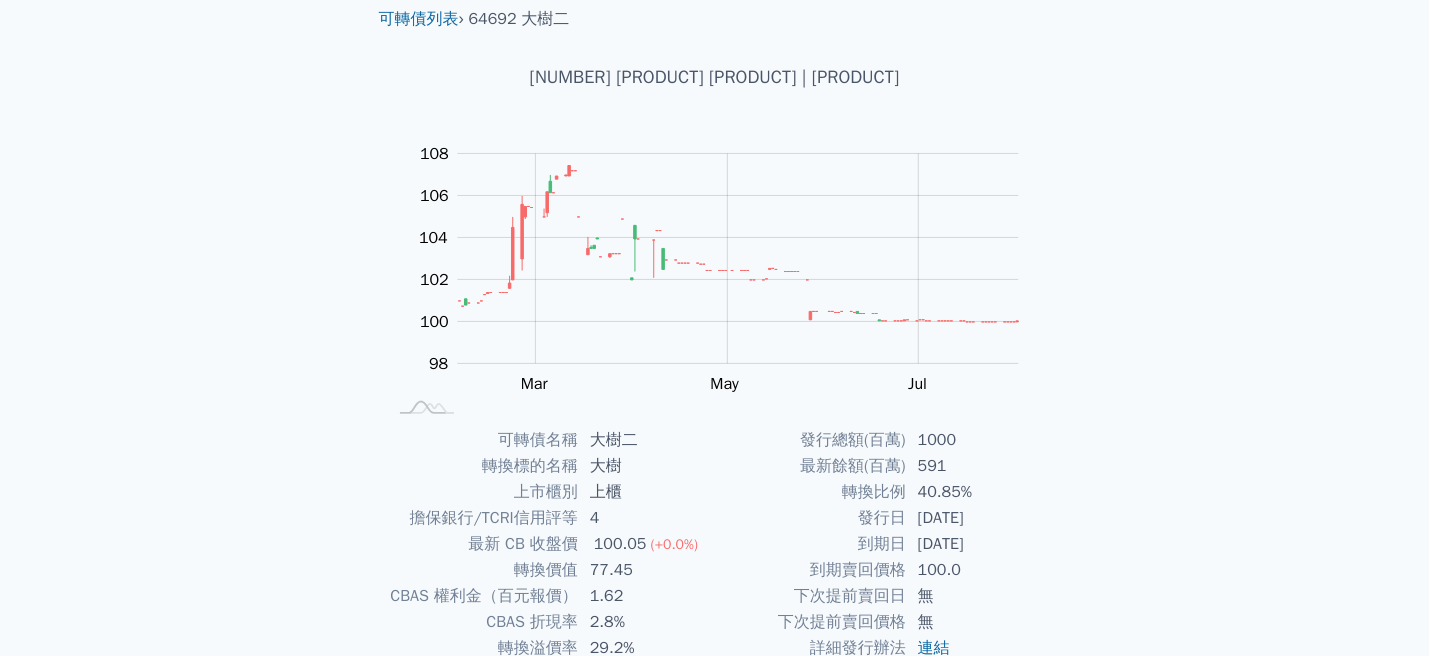 scroll, scrollTop: 0, scrollLeft: 0, axis: both 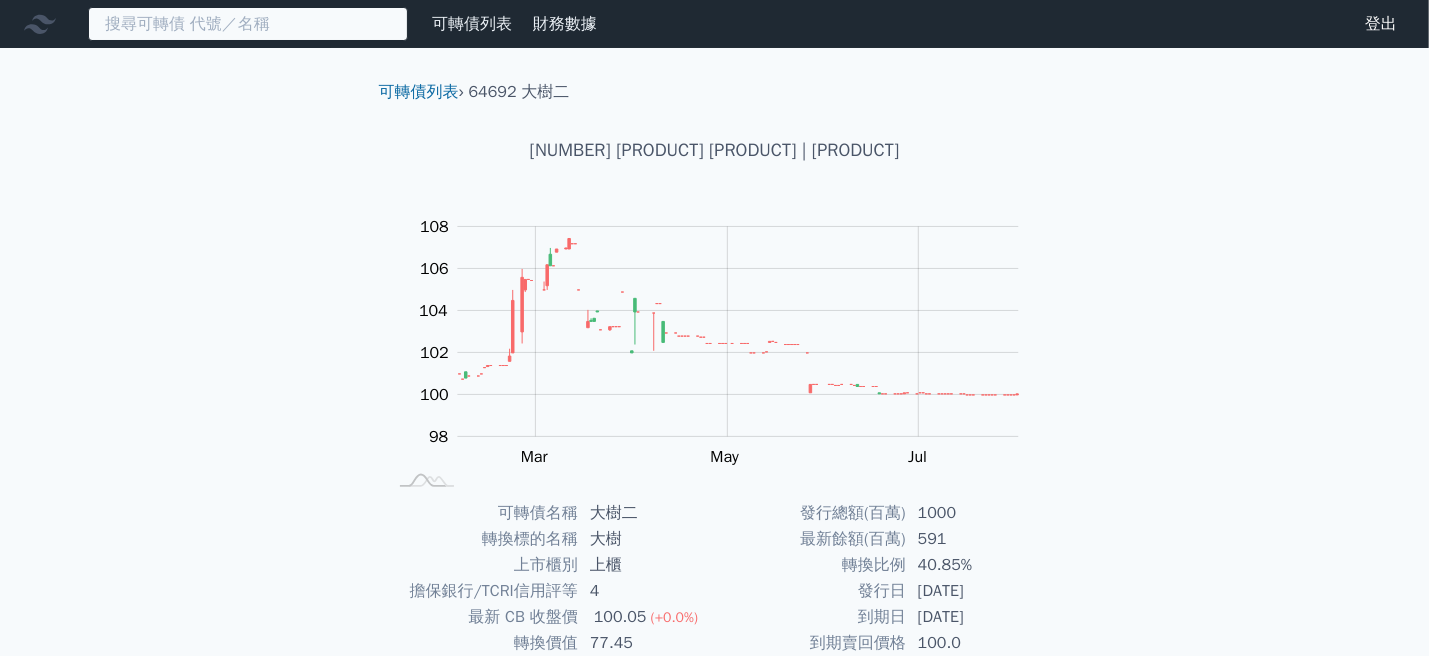 click at bounding box center (248, 24) 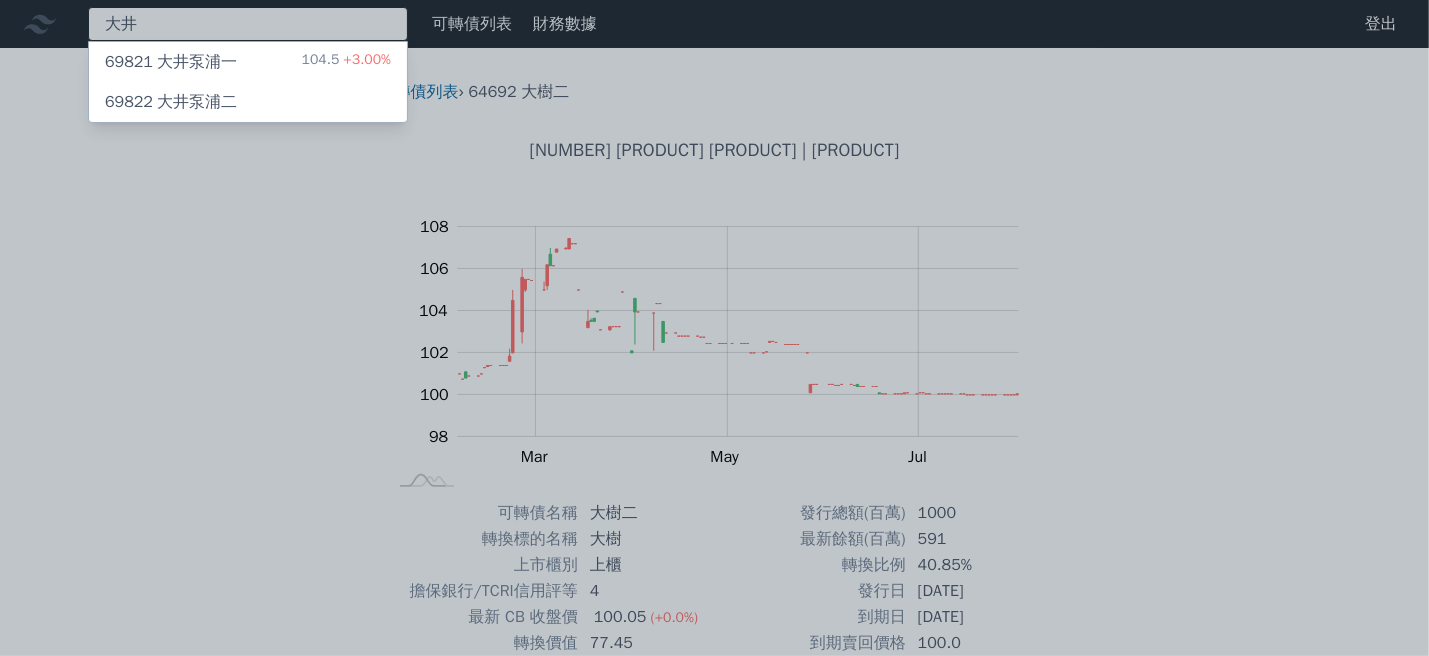 type on "大井" 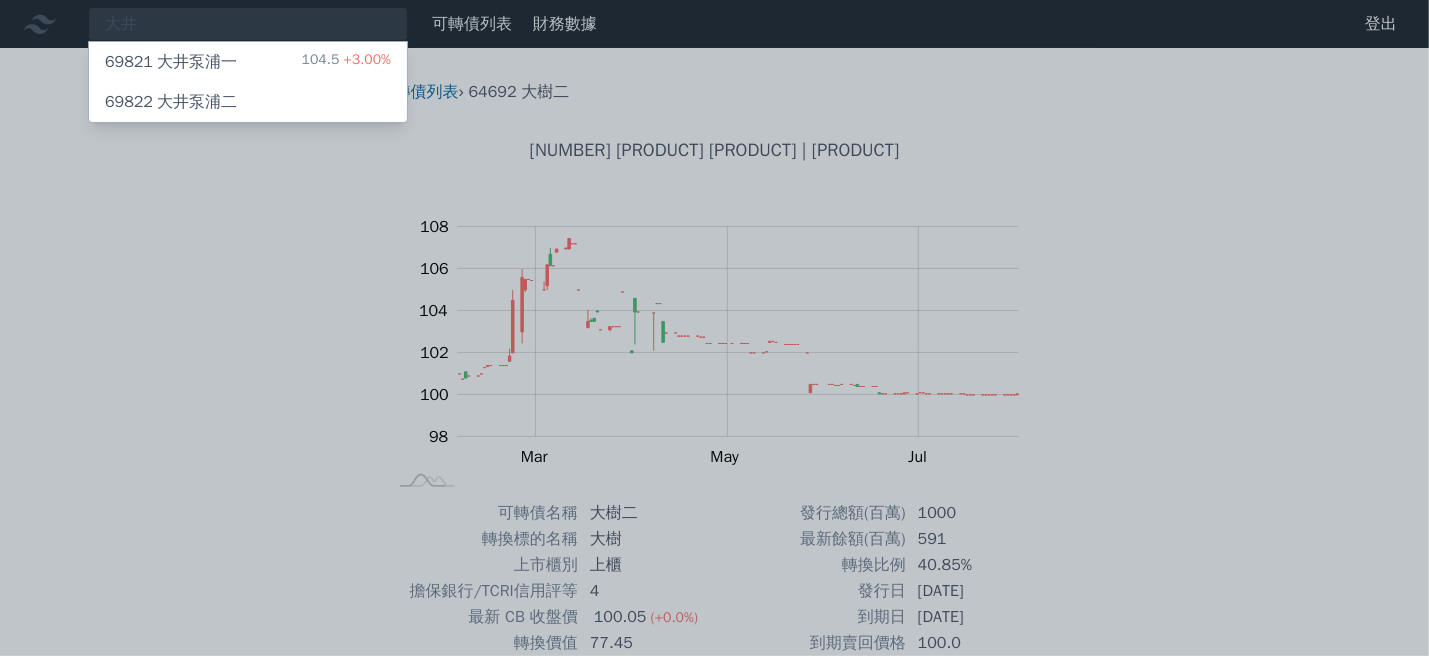 click on "104.5 +3.00%" at bounding box center (346, 62) 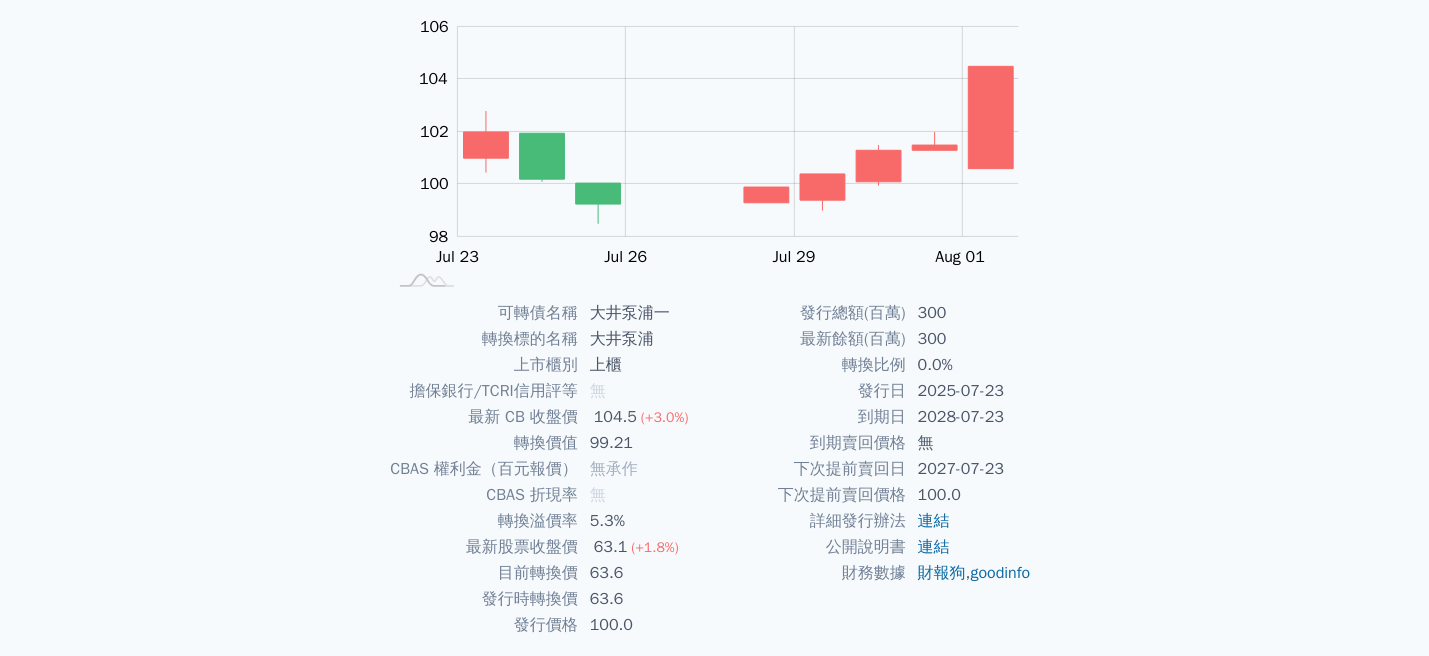 scroll, scrollTop: 0, scrollLeft: 0, axis: both 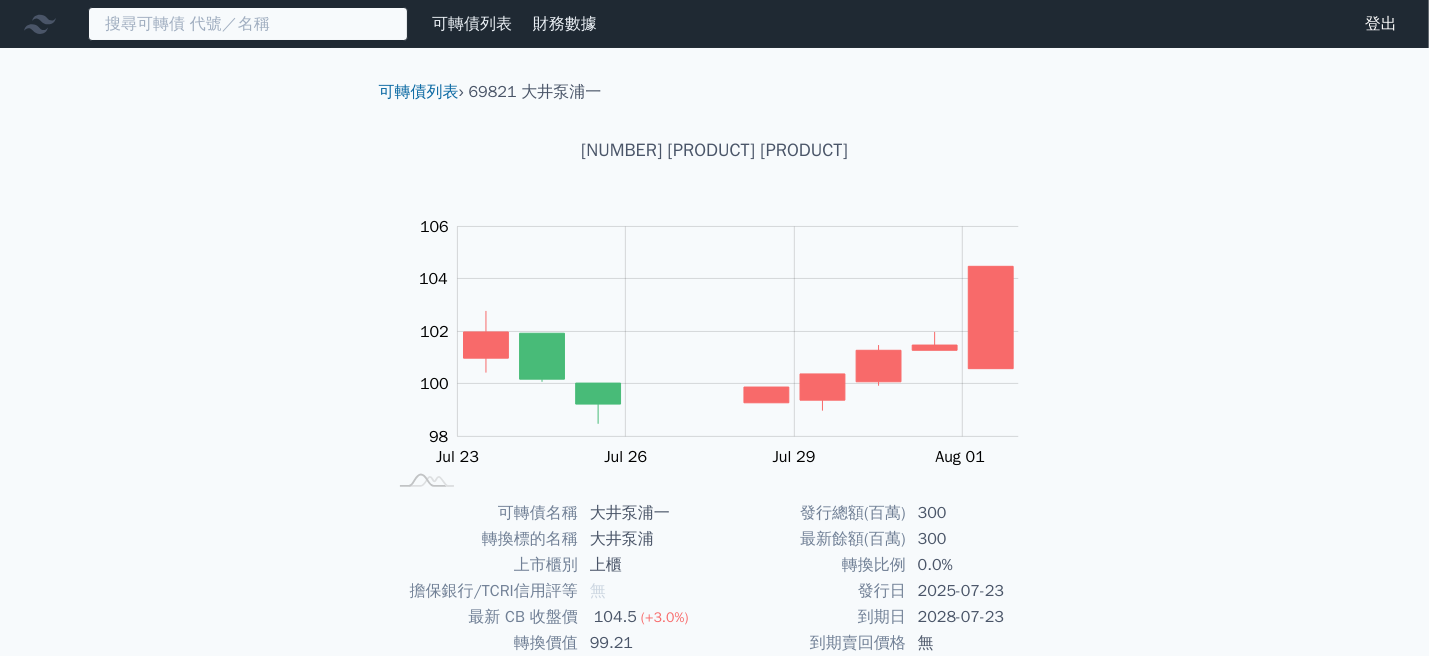 click at bounding box center [248, 24] 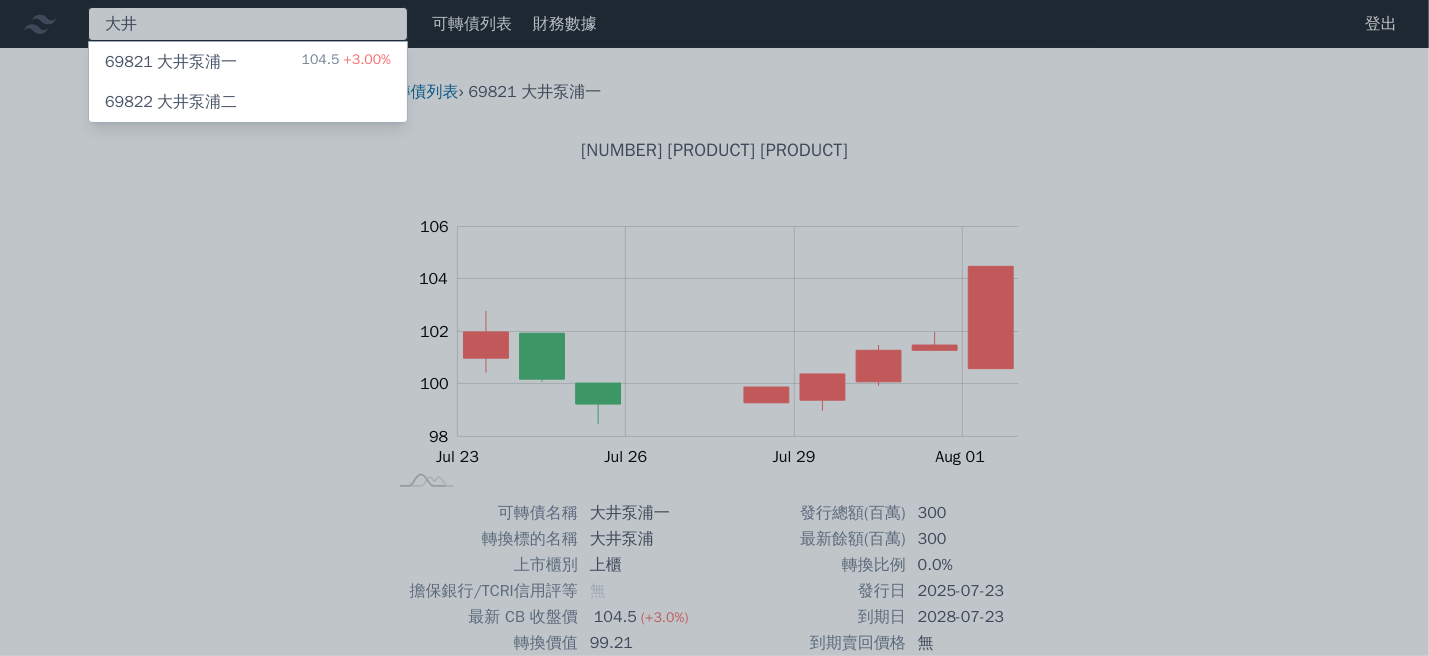 type on "大井" 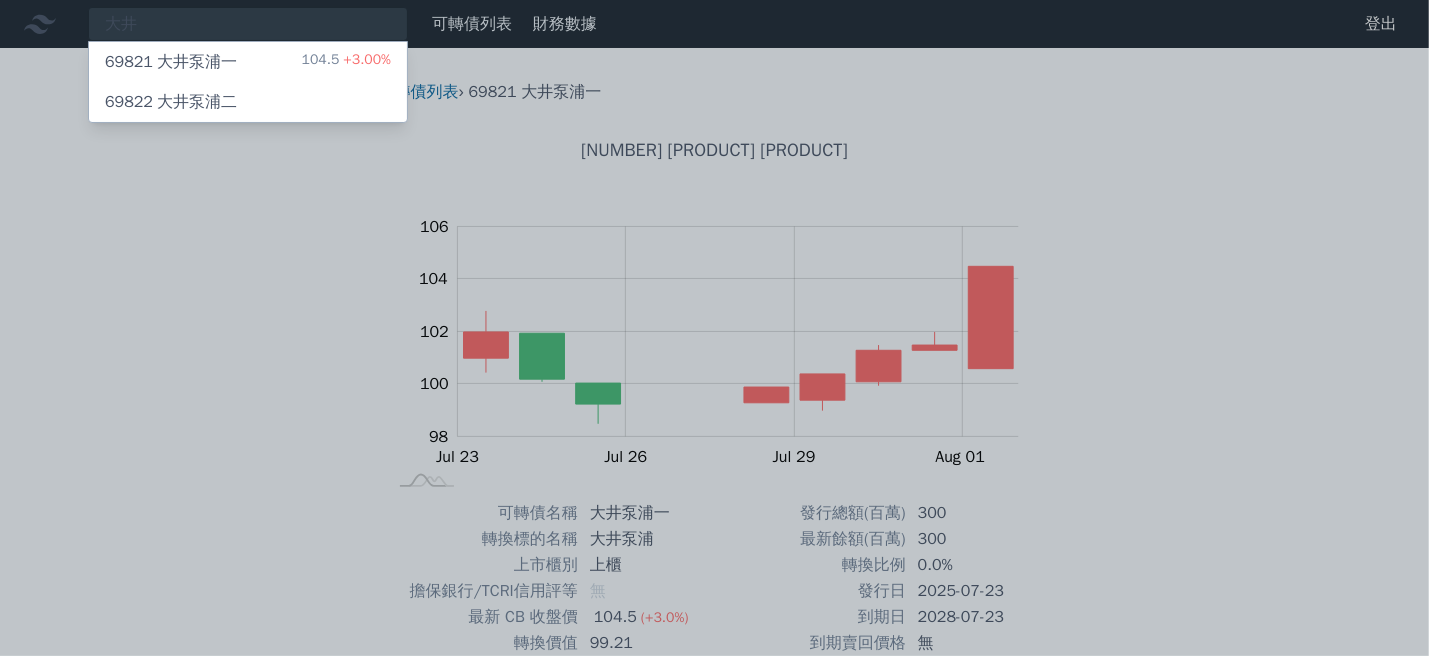click on "[NUMBER] [PRODUCT]" at bounding box center (248, 102) 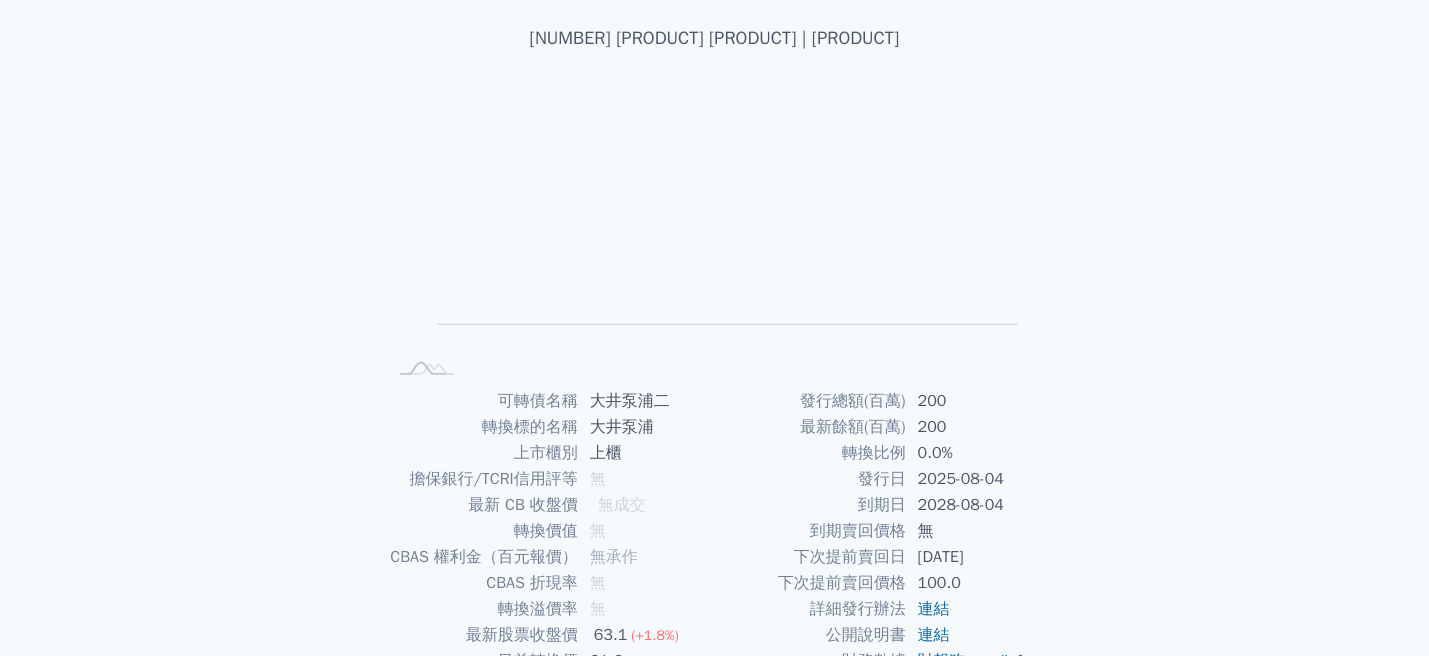 scroll, scrollTop: 0, scrollLeft: 0, axis: both 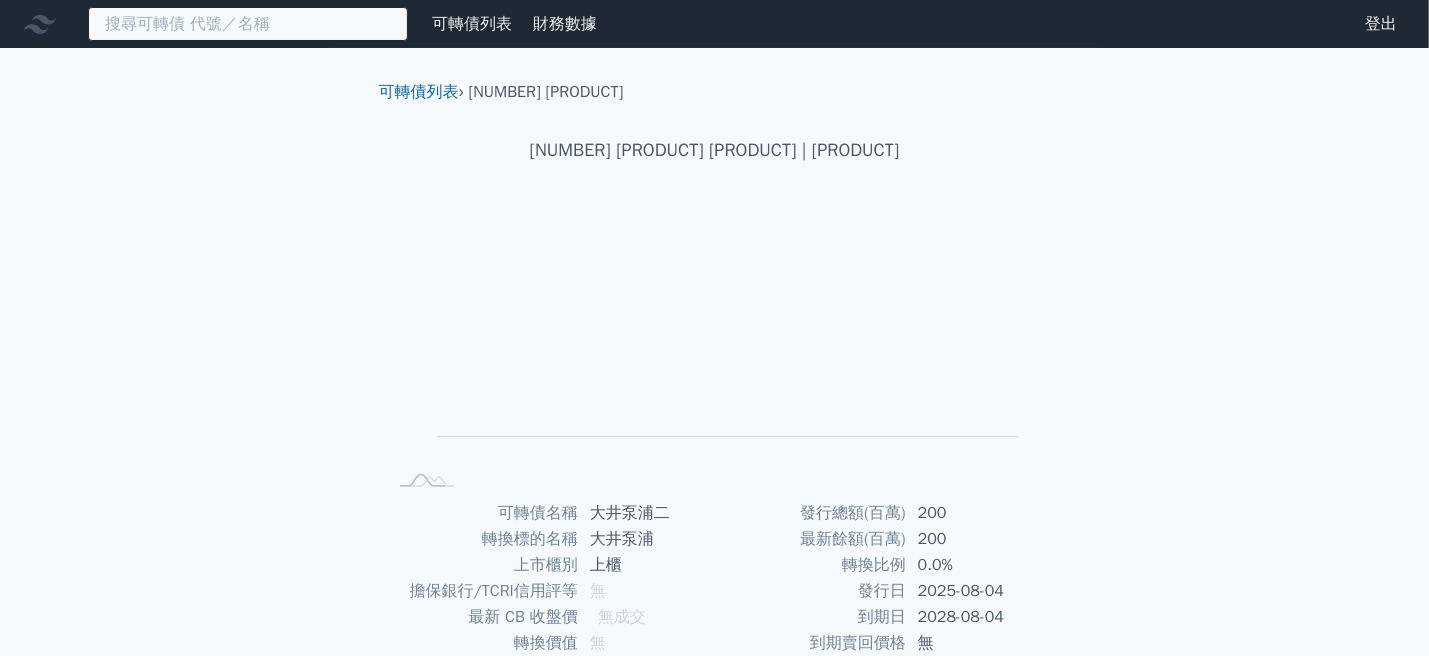 click at bounding box center [248, 24] 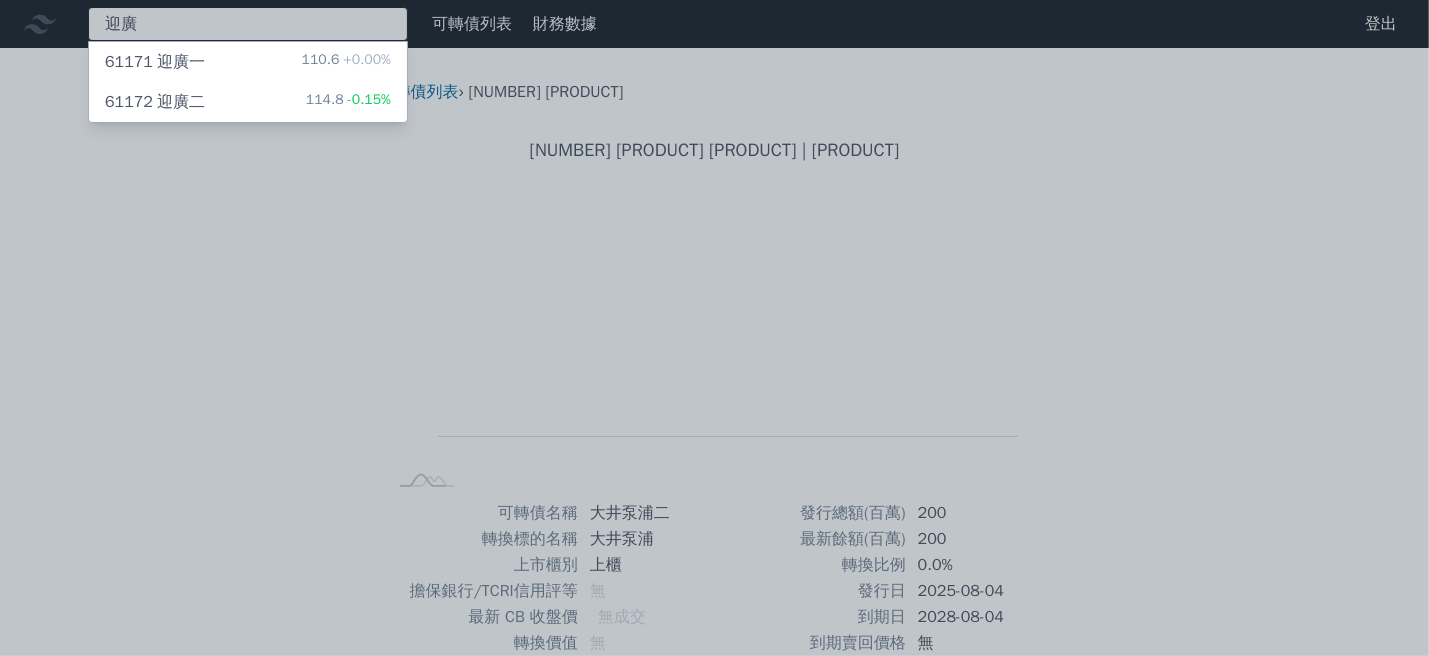 type on "迎廣" 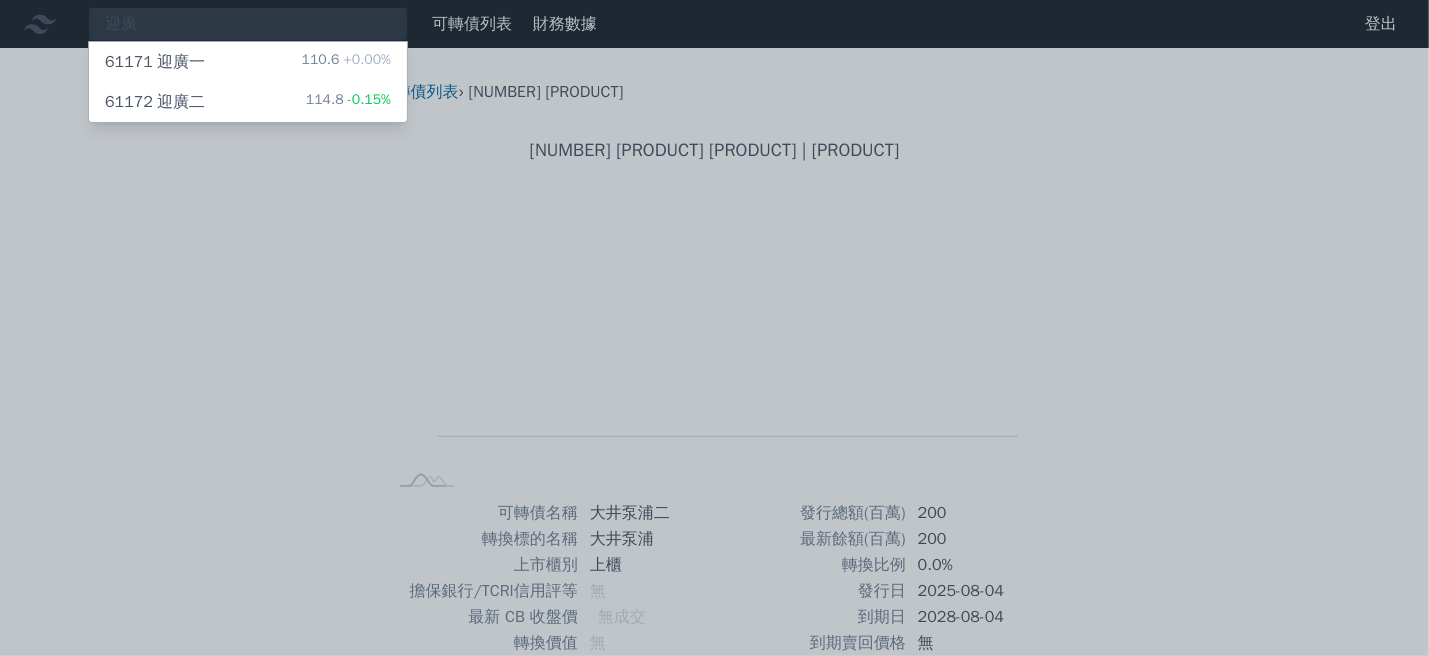 click on "[NUMBER] [PRODUCT] [PRODUCT]
[PRICE] [PERCENT]" at bounding box center (248, 62) 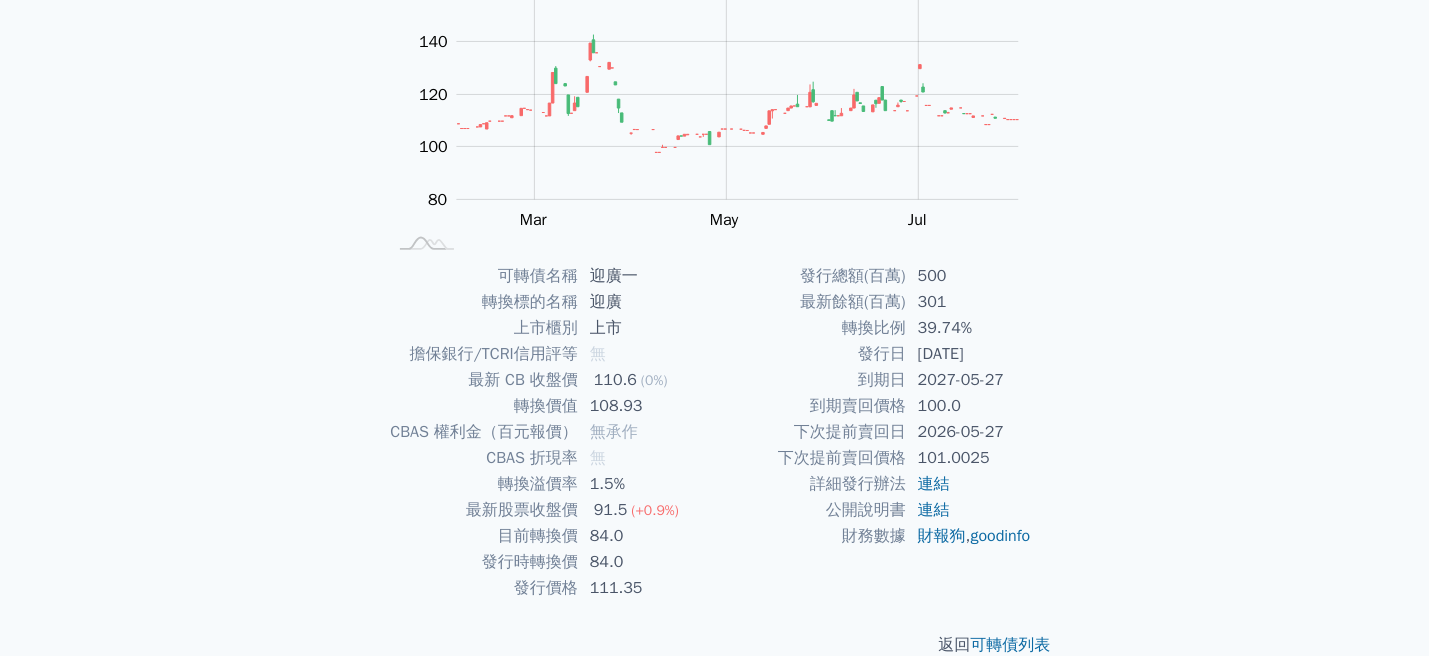 scroll, scrollTop: 269, scrollLeft: 0, axis: vertical 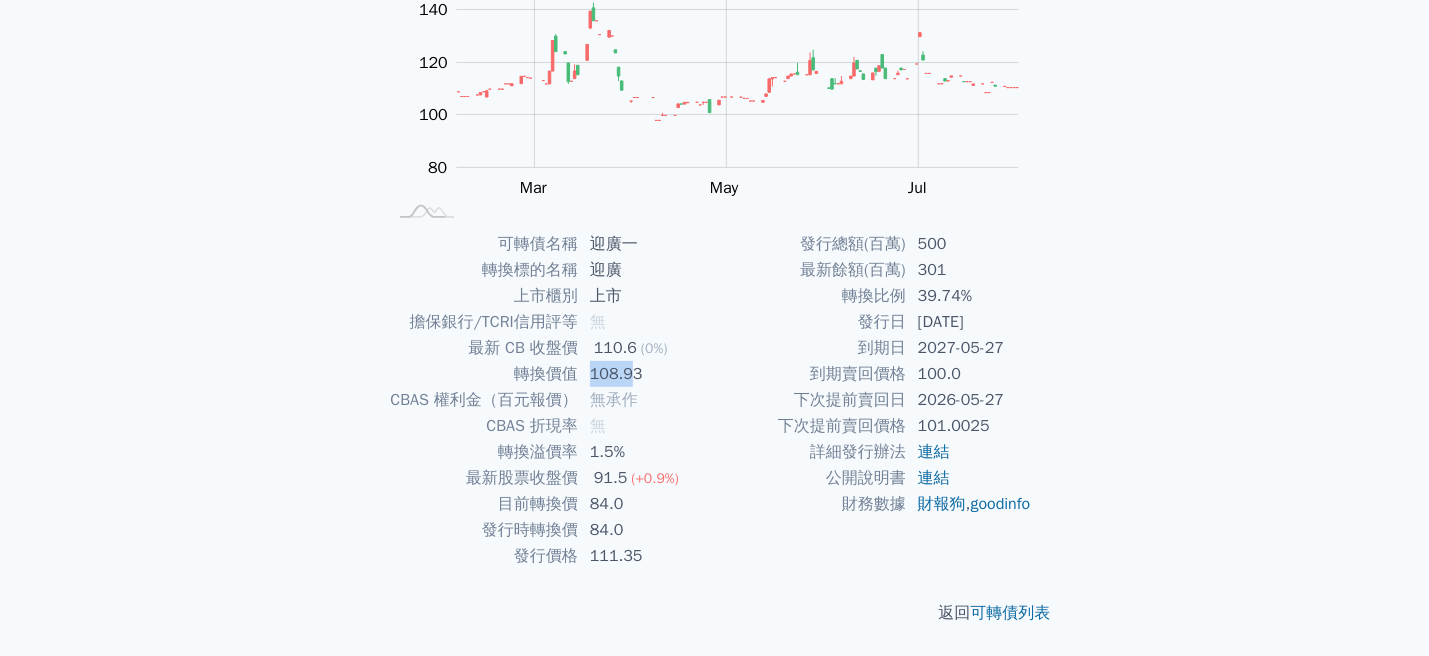drag, startPoint x: 596, startPoint y: 373, endPoint x: 642, endPoint y: 375, distance: 46.043457 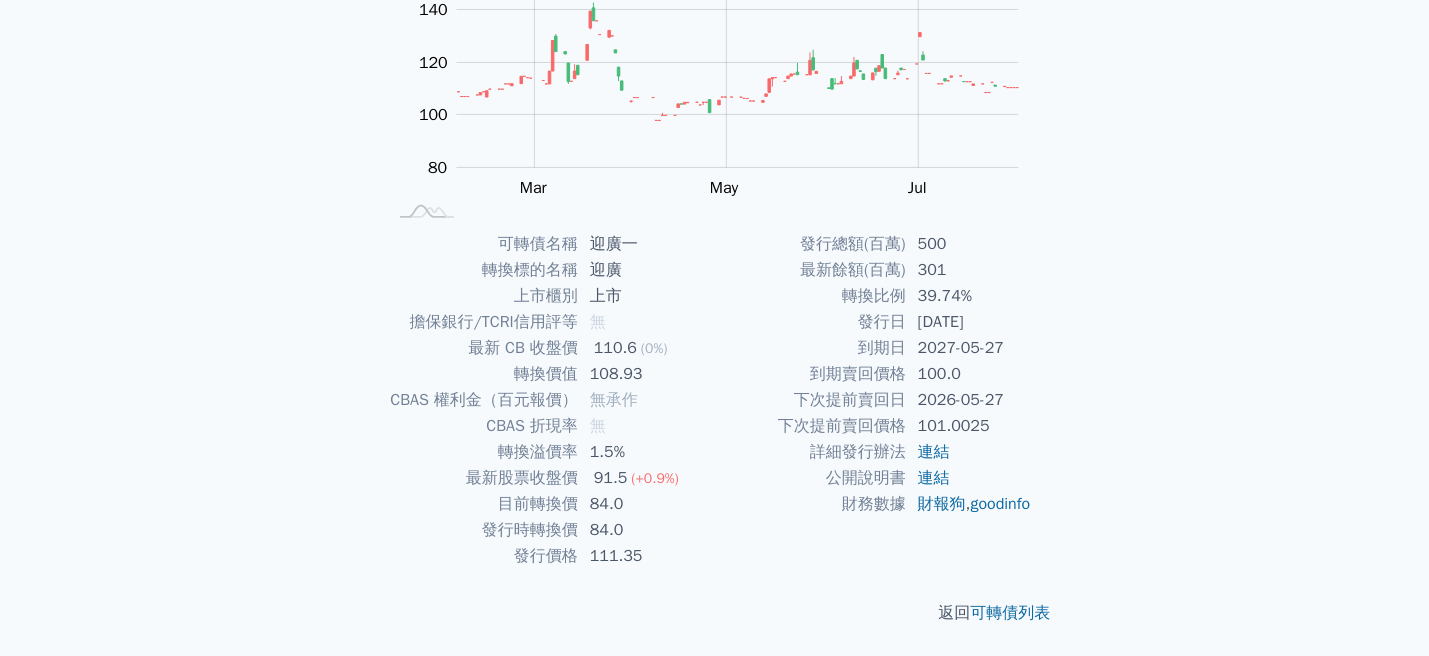 click on "無承作" at bounding box center [646, 400] 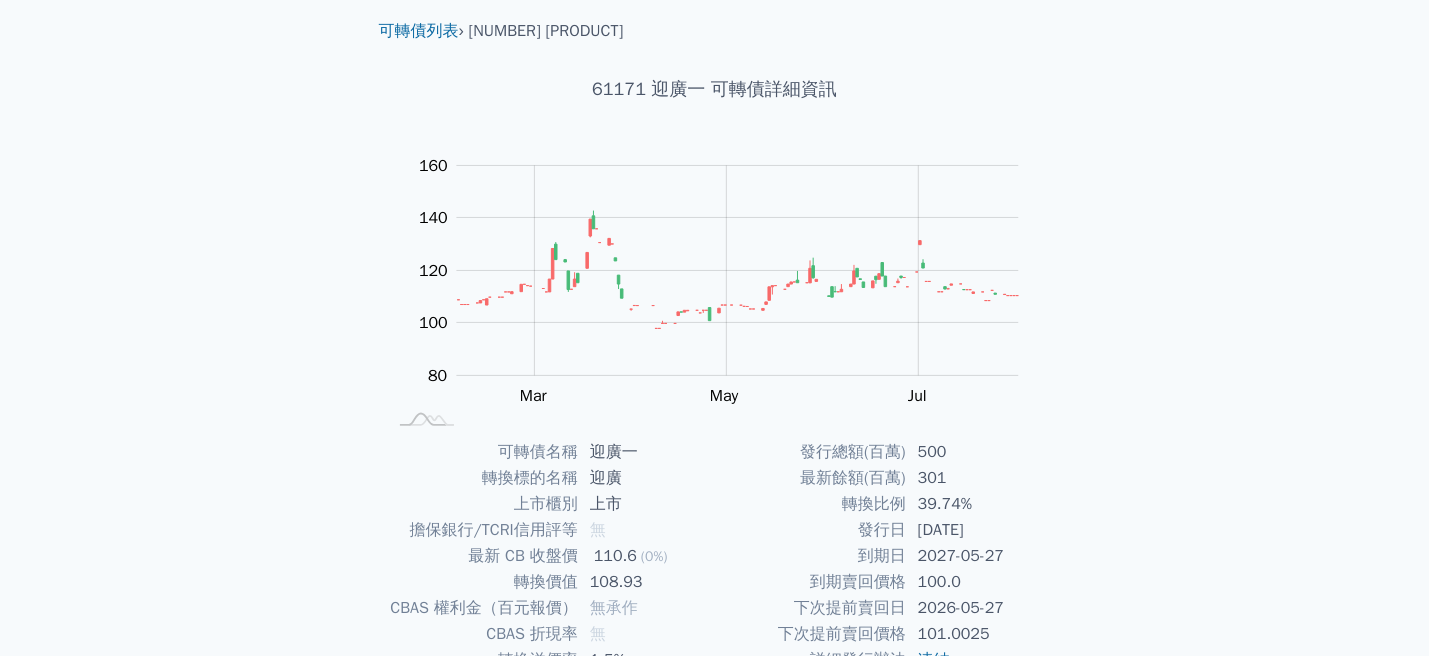 scroll, scrollTop: 0, scrollLeft: 0, axis: both 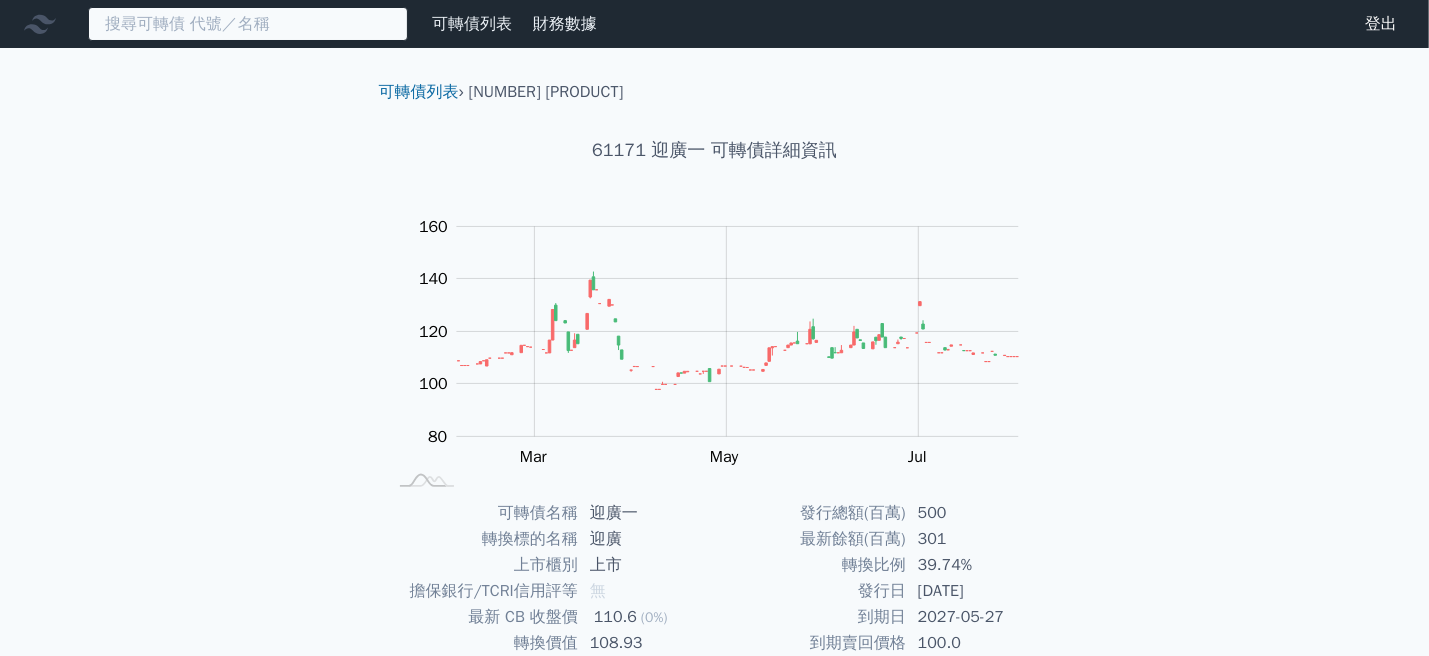 click at bounding box center (248, 24) 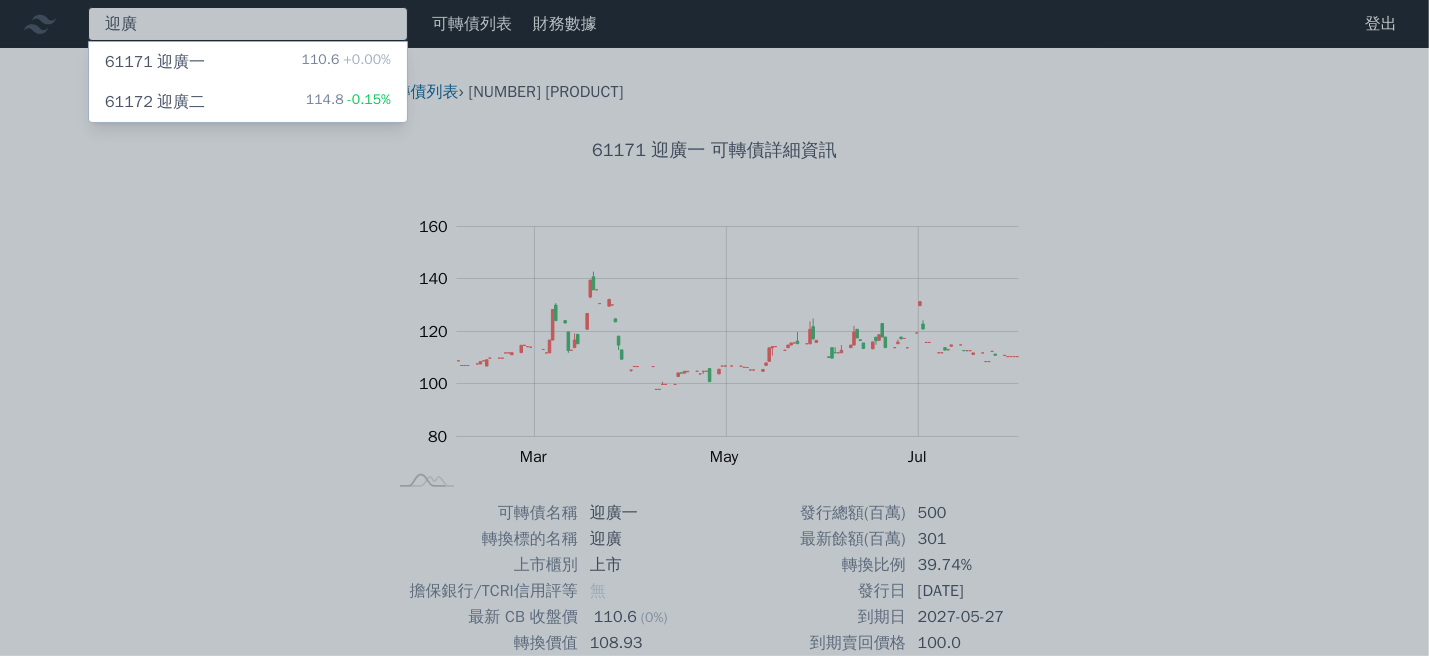 type on "迎廣" 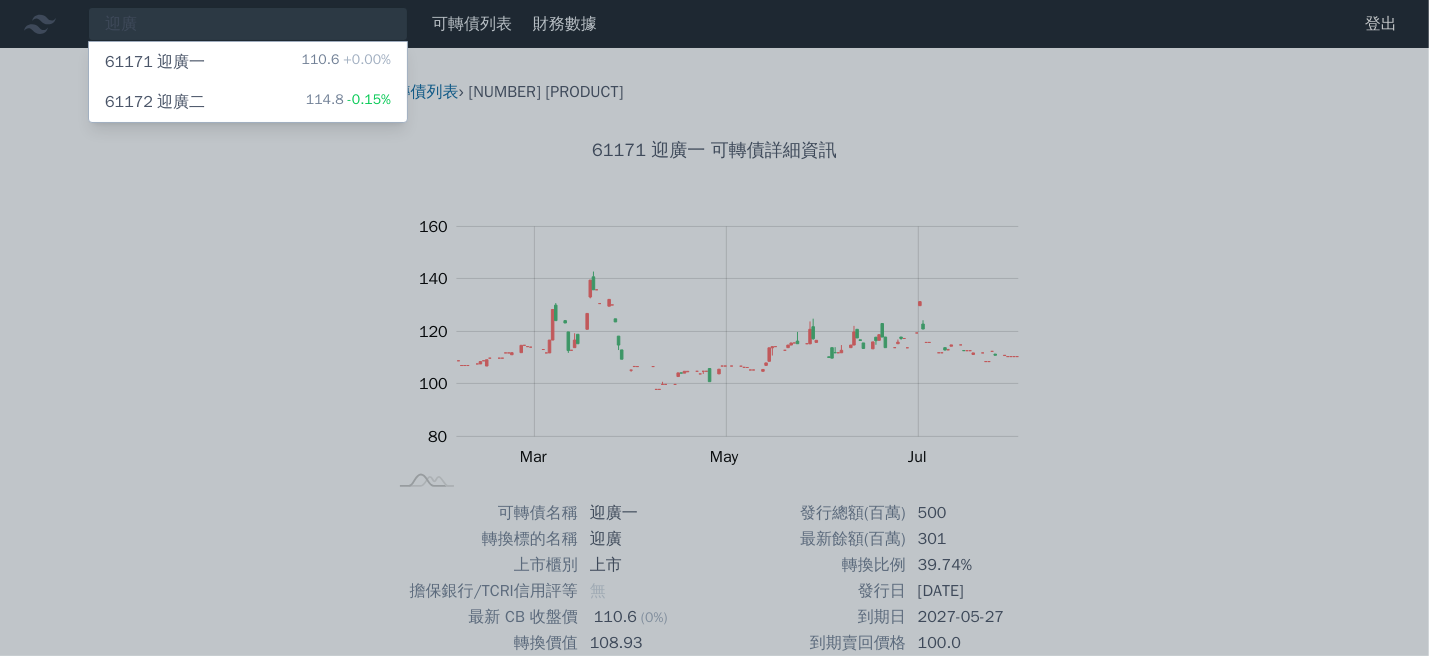 click on "61172 迎廣二
114.8 -0.15%" at bounding box center [248, 102] 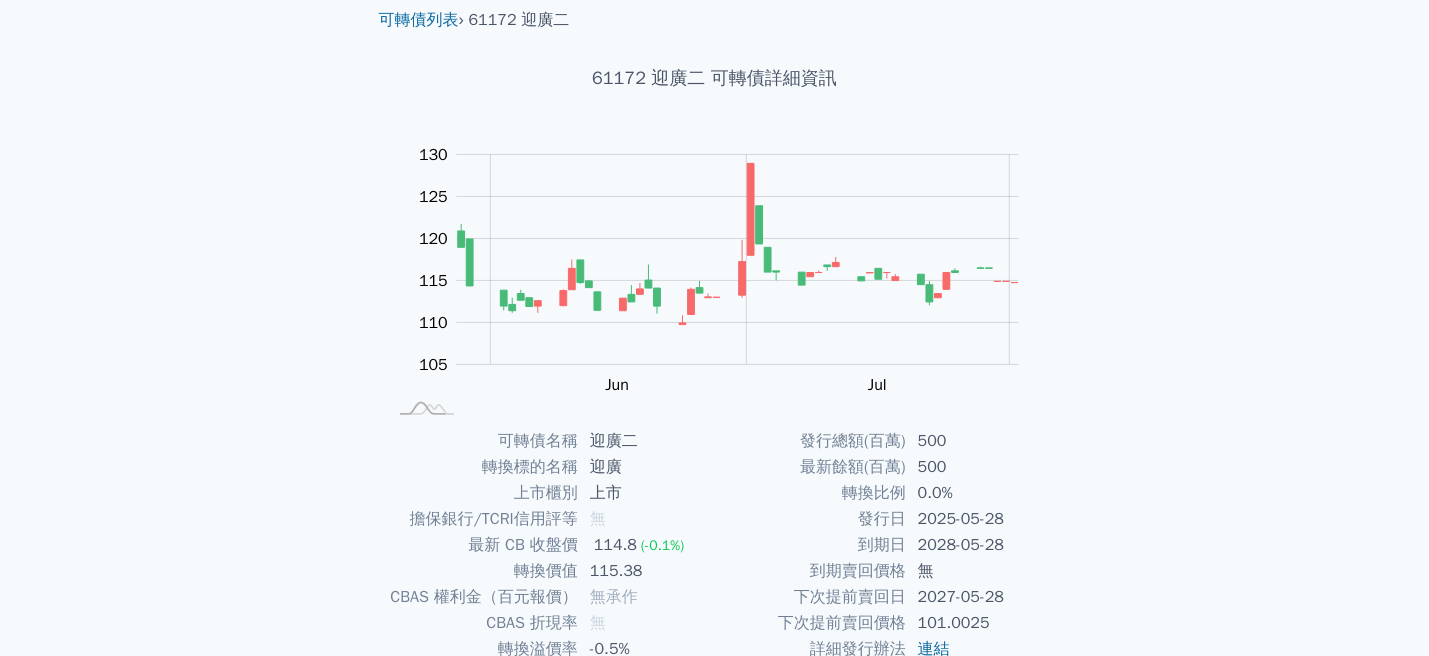 scroll, scrollTop: 0, scrollLeft: 0, axis: both 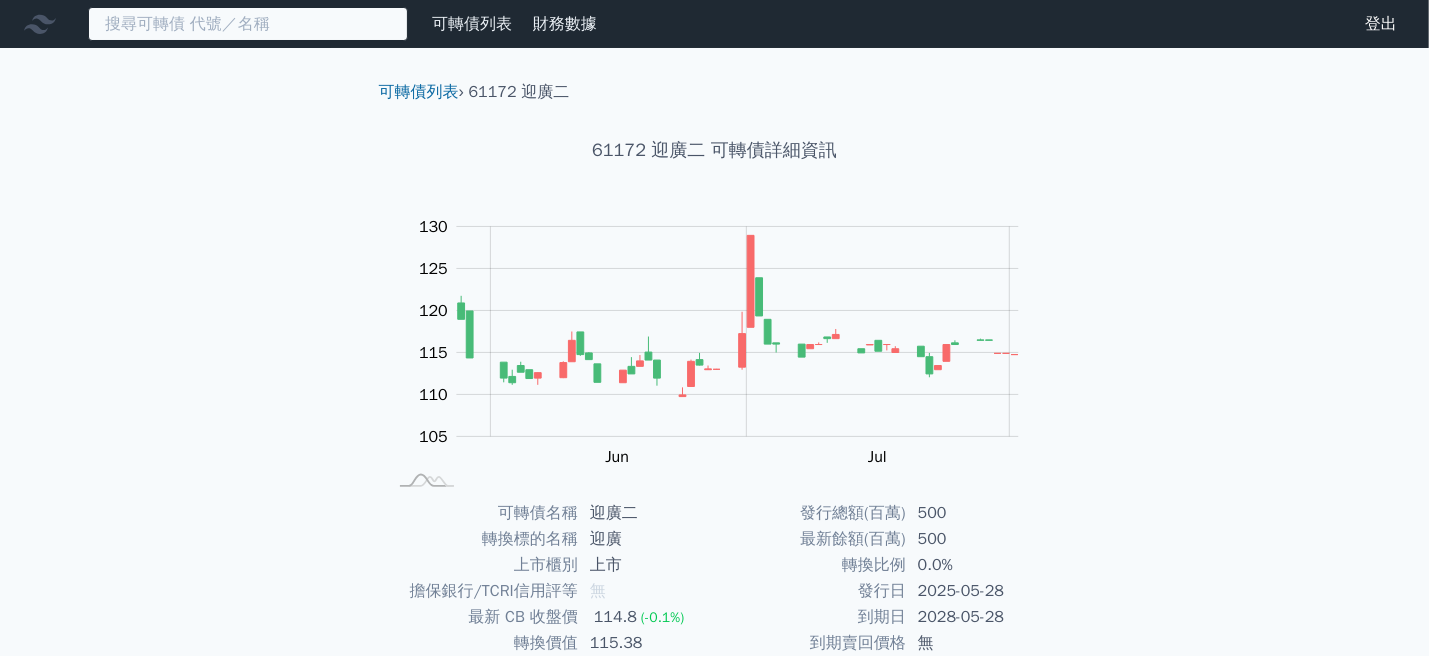 click at bounding box center (248, 24) 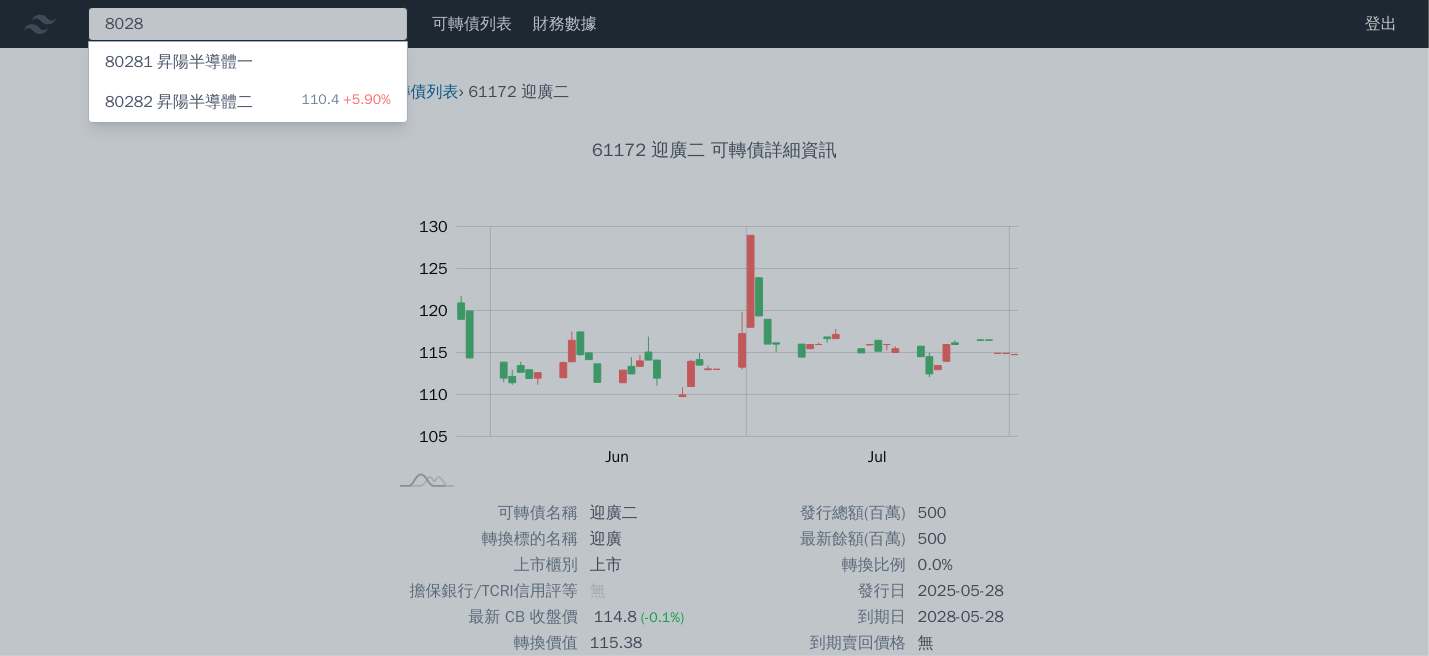 type on "8028" 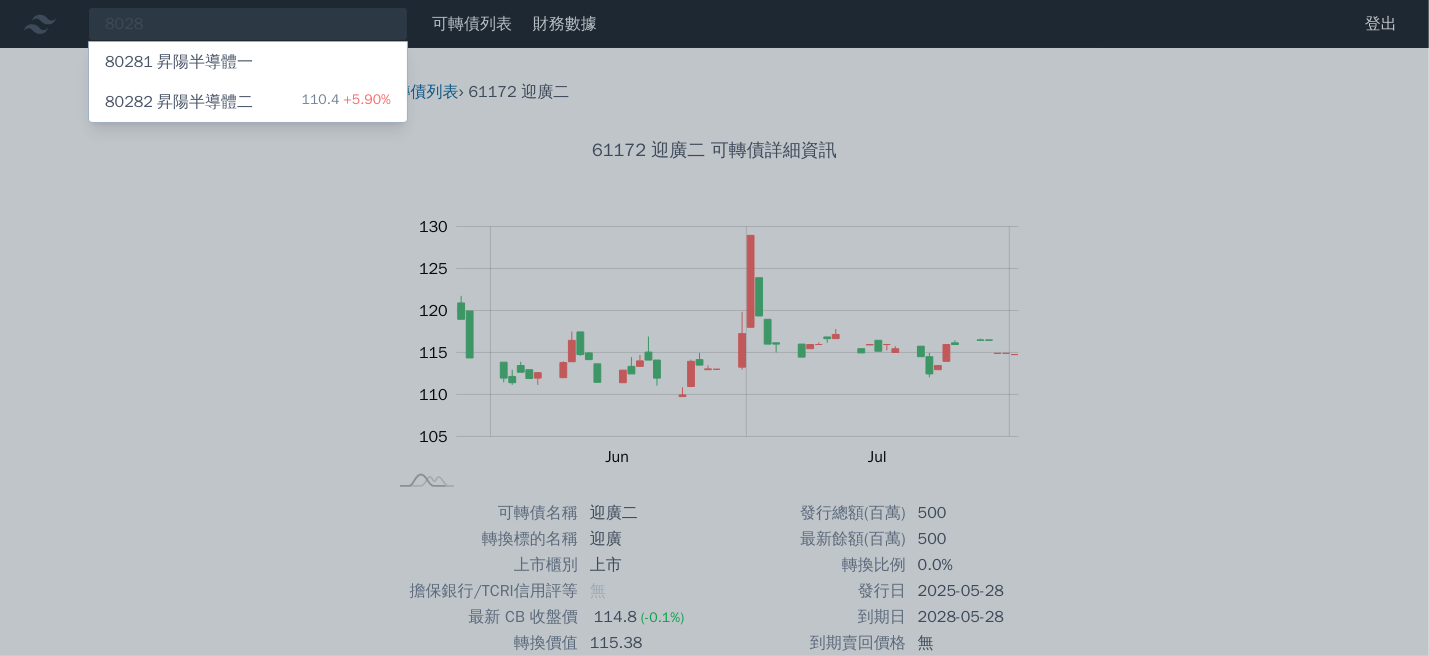 click on "[NUMBER] [PRODUCT]" at bounding box center [248, 62] 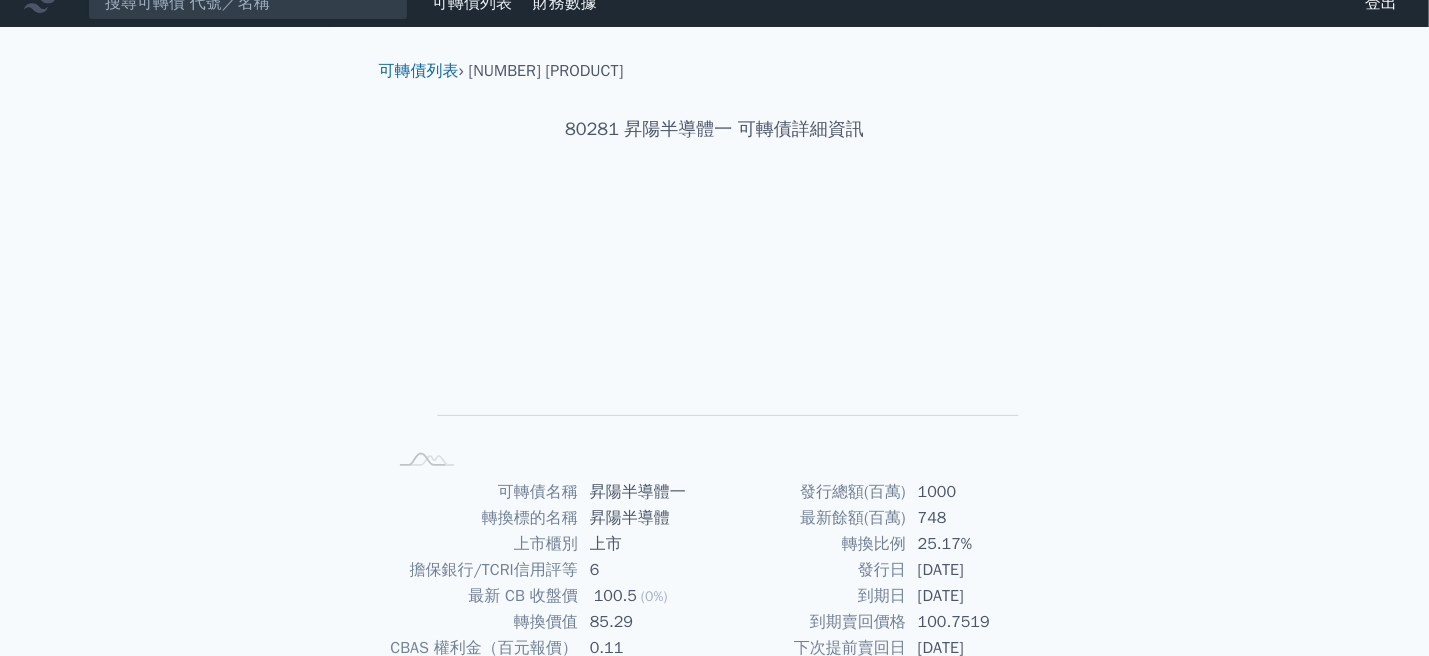 scroll, scrollTop: 0, scrollLeft: 0, axis: both 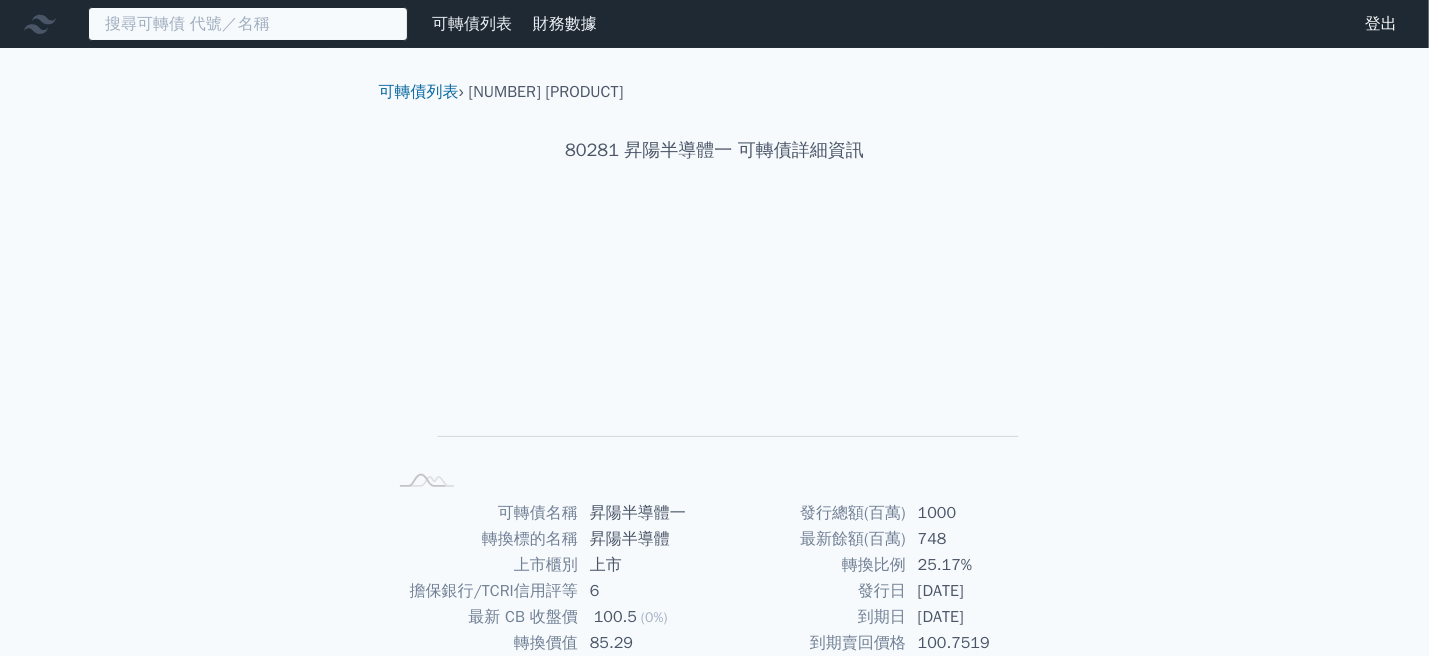 click at bounding box center [248, 24] 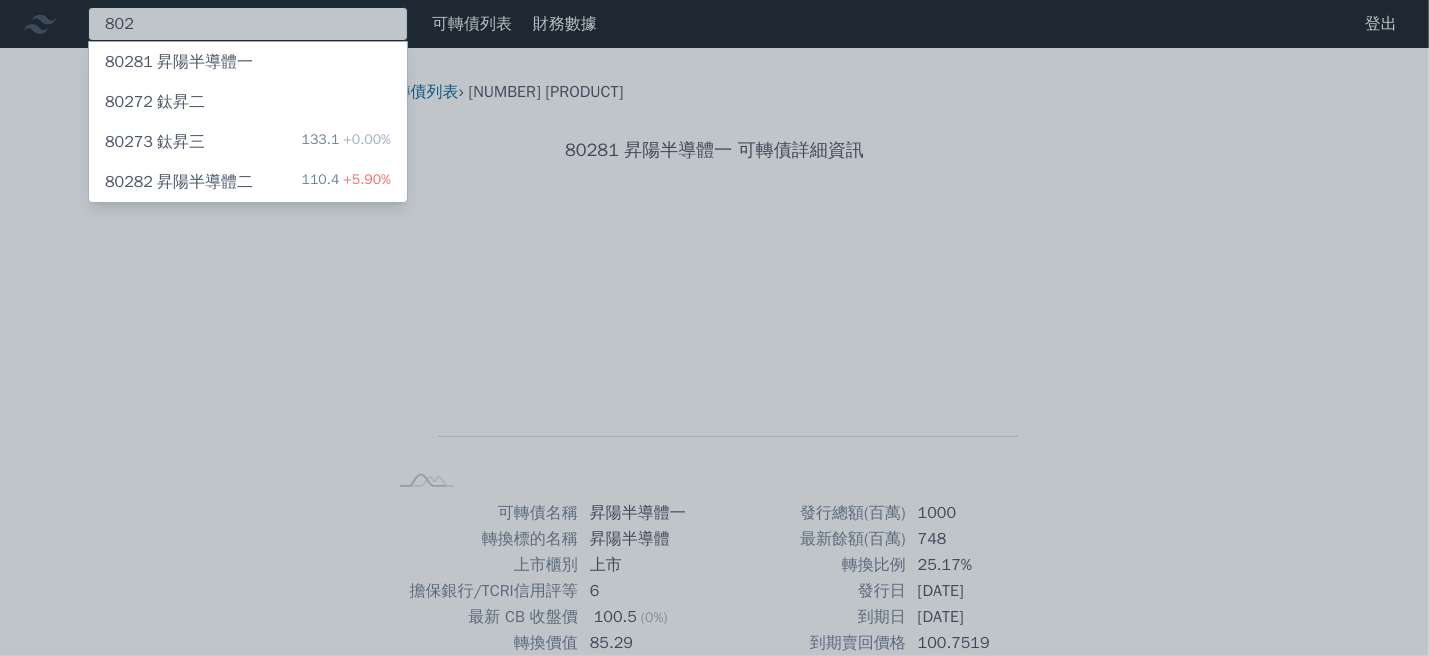type on "802" 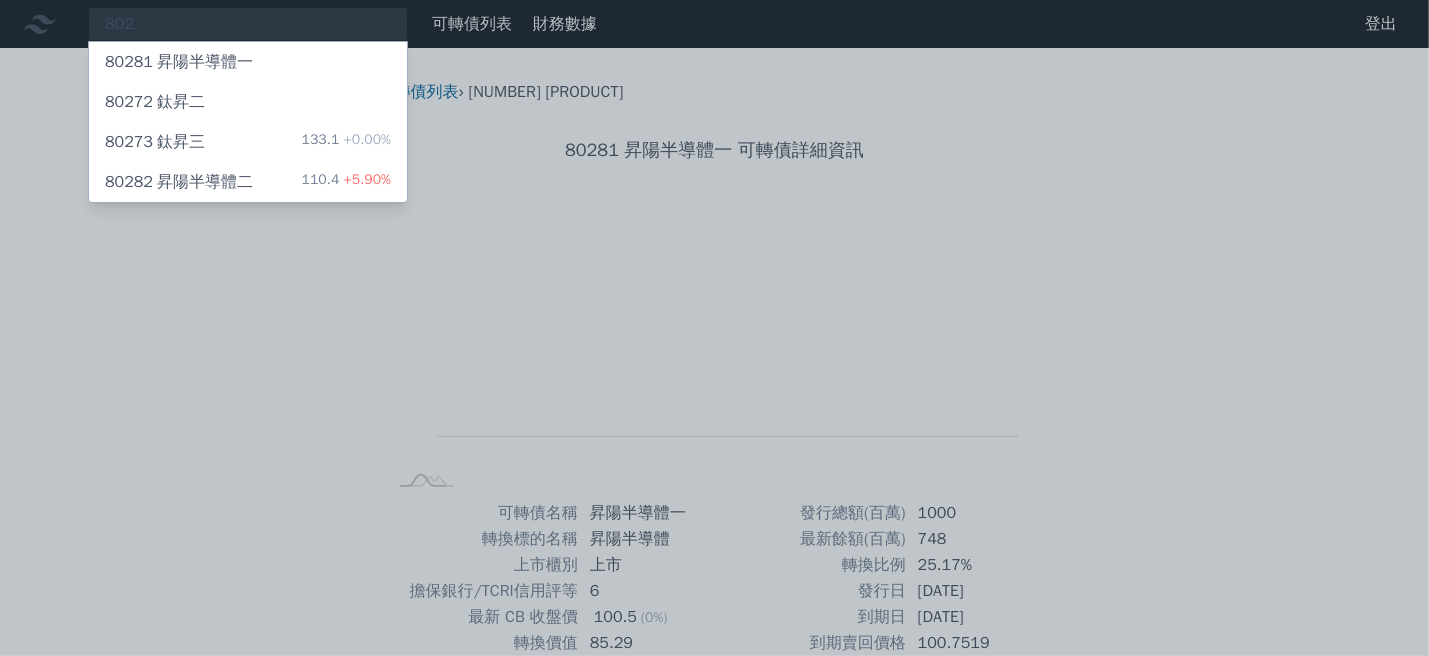 click on "80282 昇陽半導體二
110.4 +5.90%" at bounding box center [248, 182] 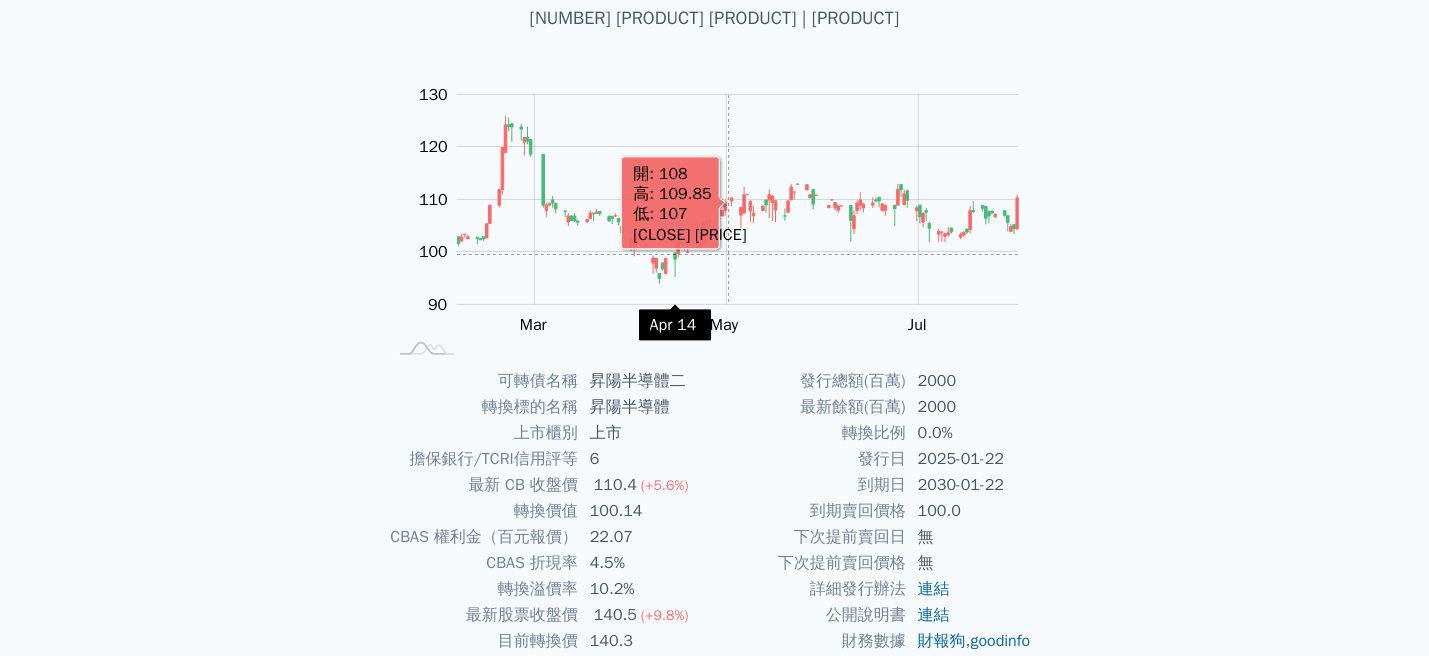 scroll, scrollTop: 0, scrollLeft: 0, axis: both 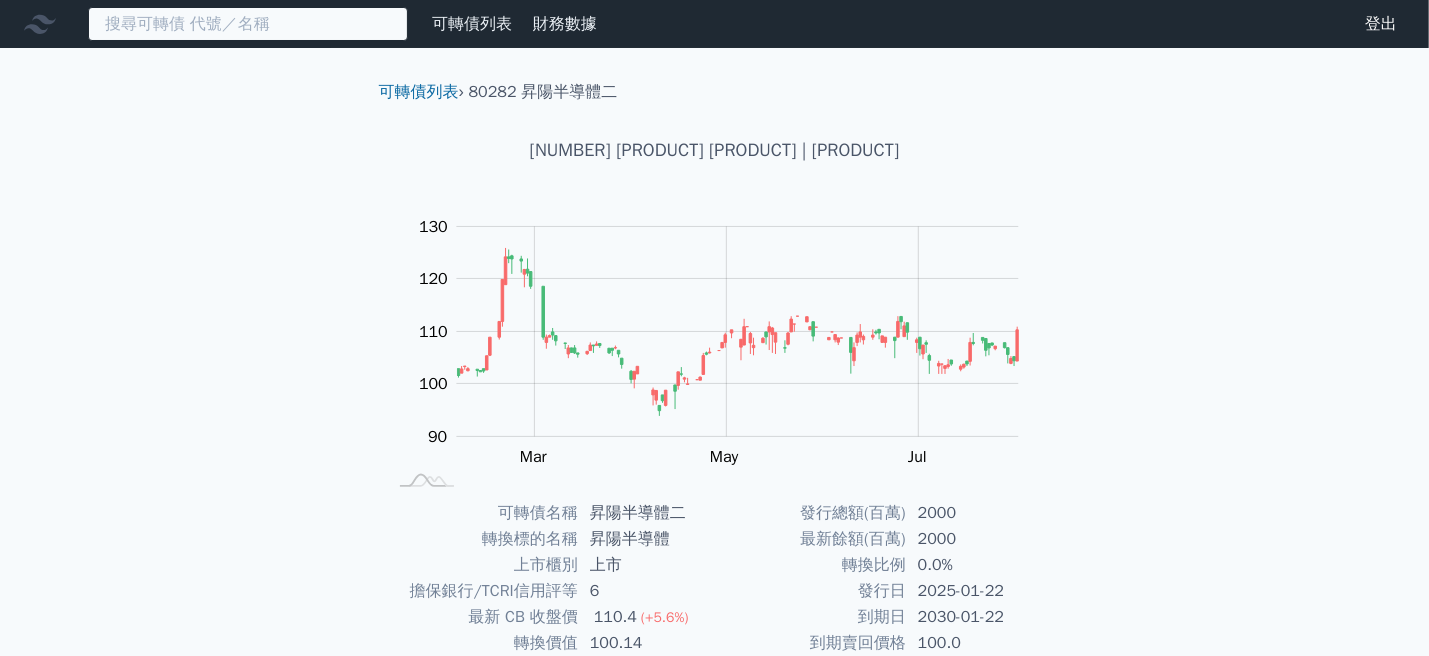 click at bounding box center (248, 24) 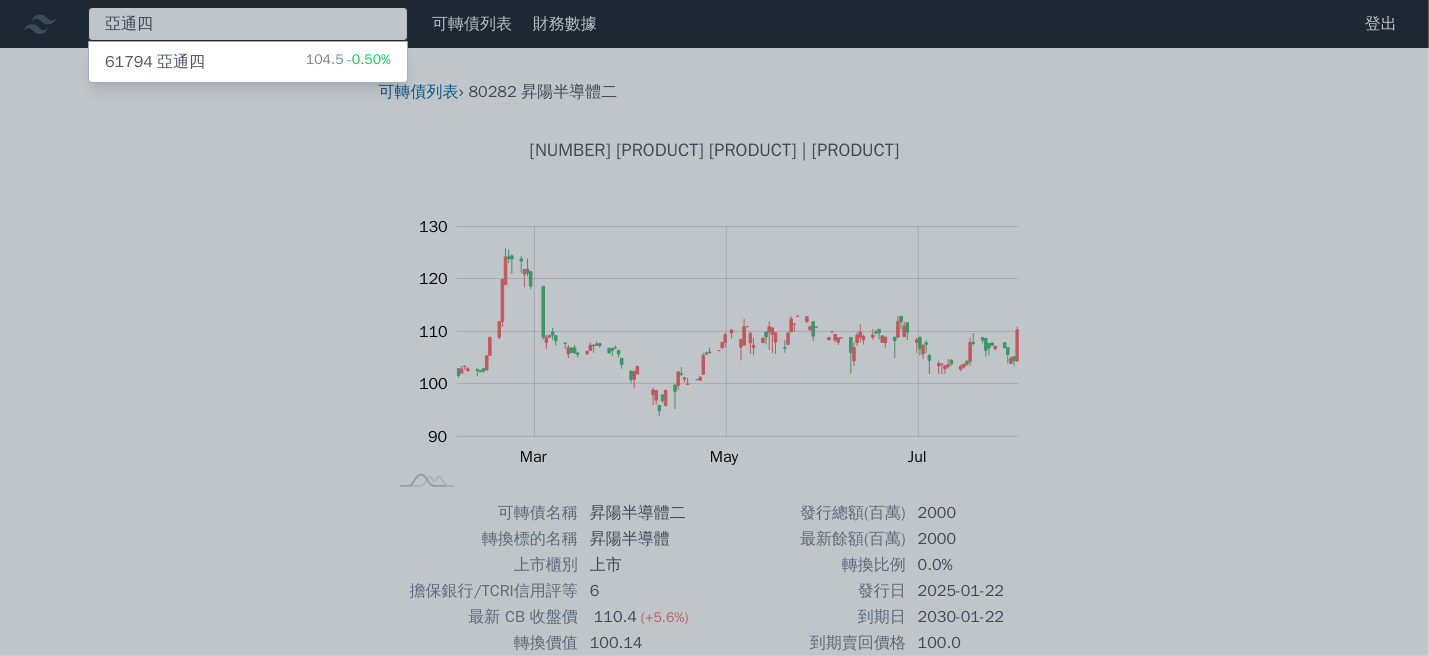 type on "亞通四" 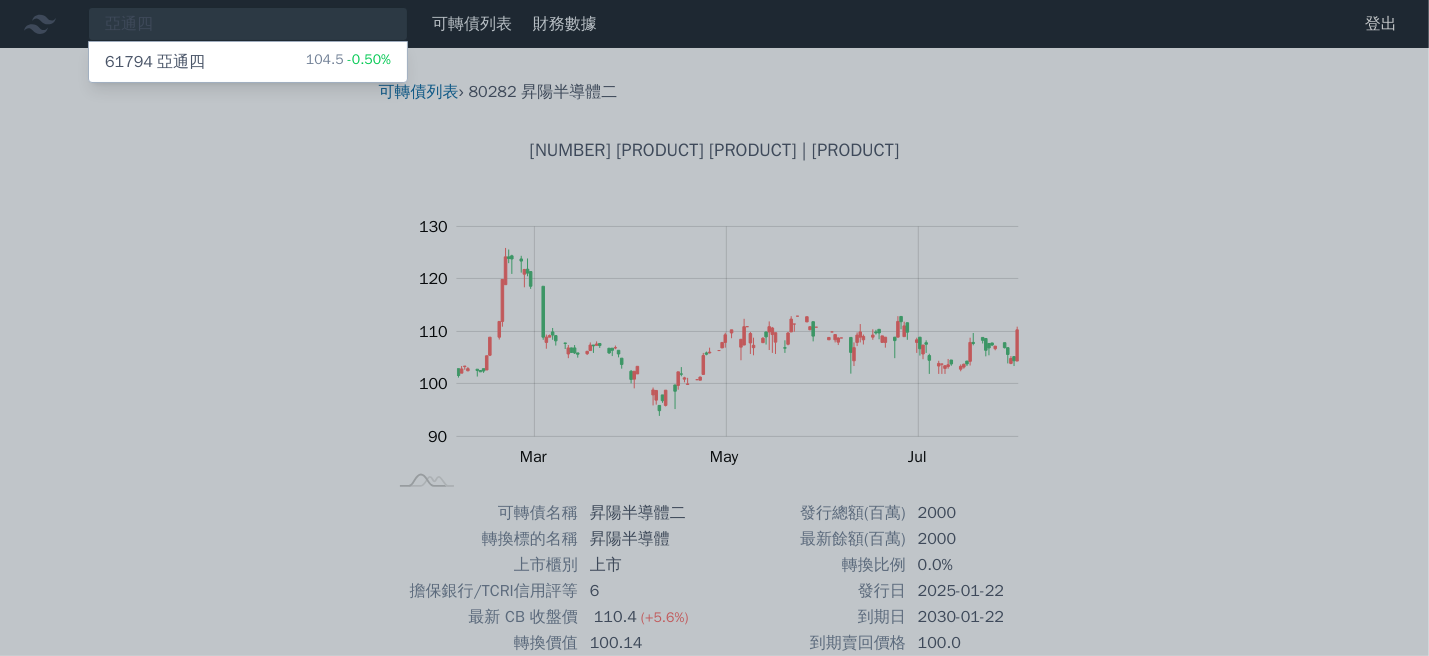 click on "61794 亞通四
104.5 -0.50%" at bounding box center (248, 62) 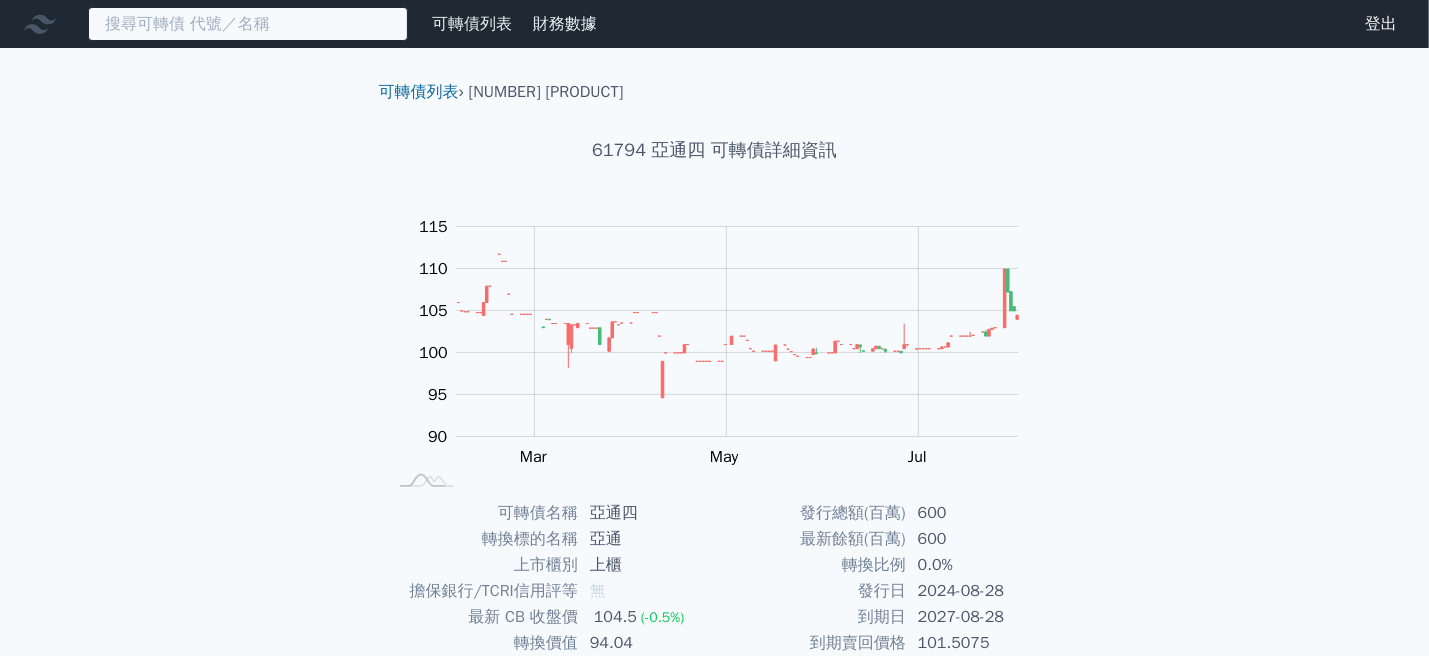 click at bounding box center (248, 24) 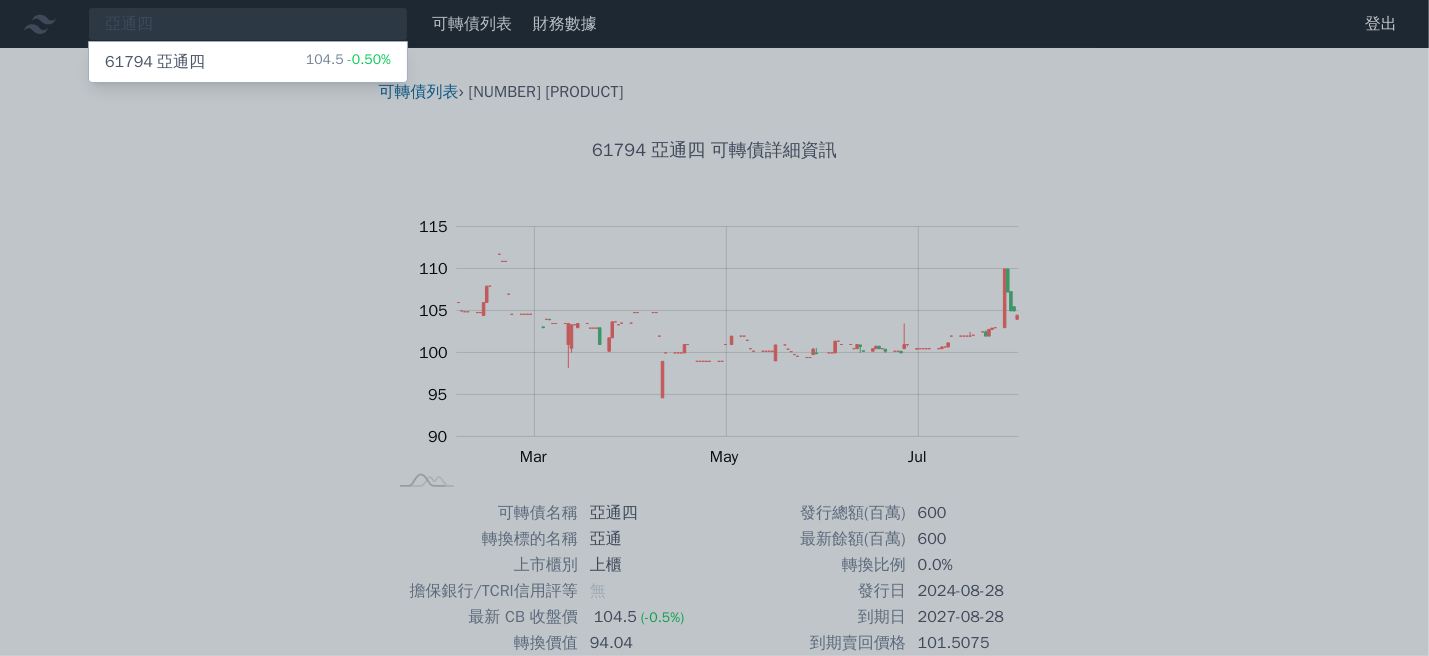 click at bounding box center (714, 328) 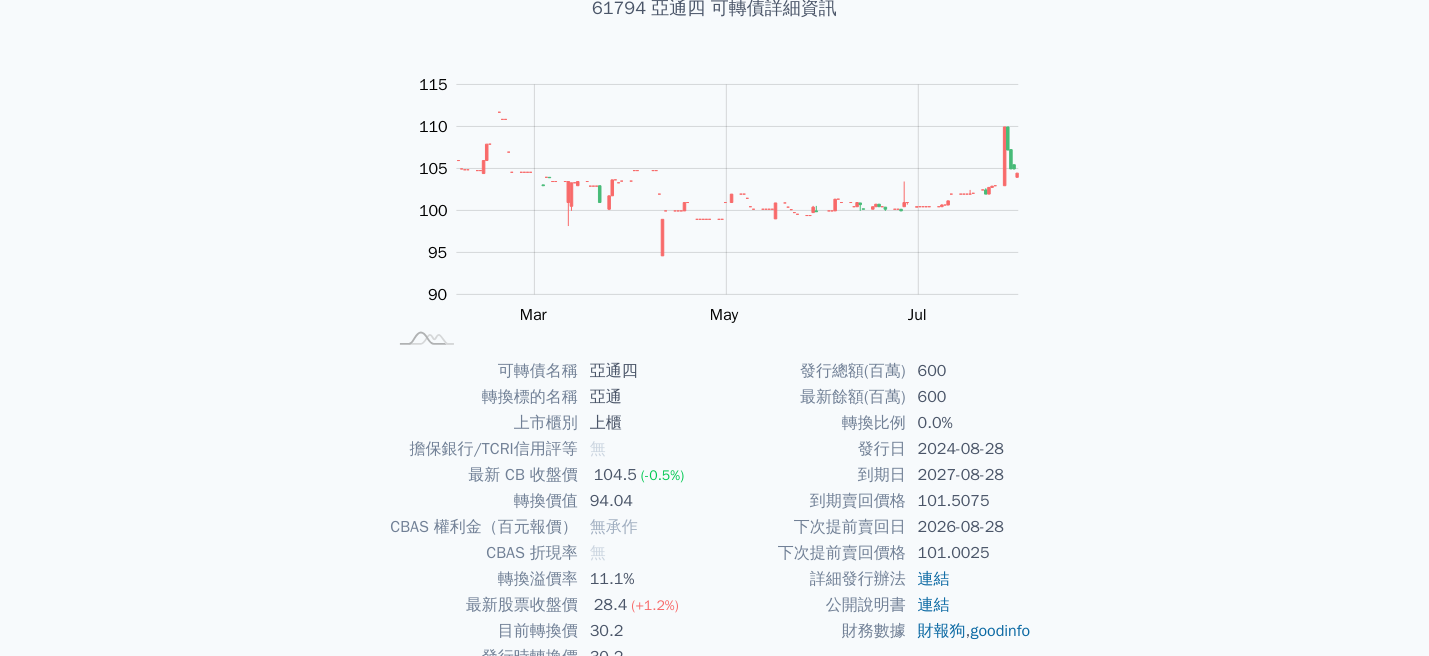 scroll, scrollTop: 0, scrollLeft: 0, axis: both 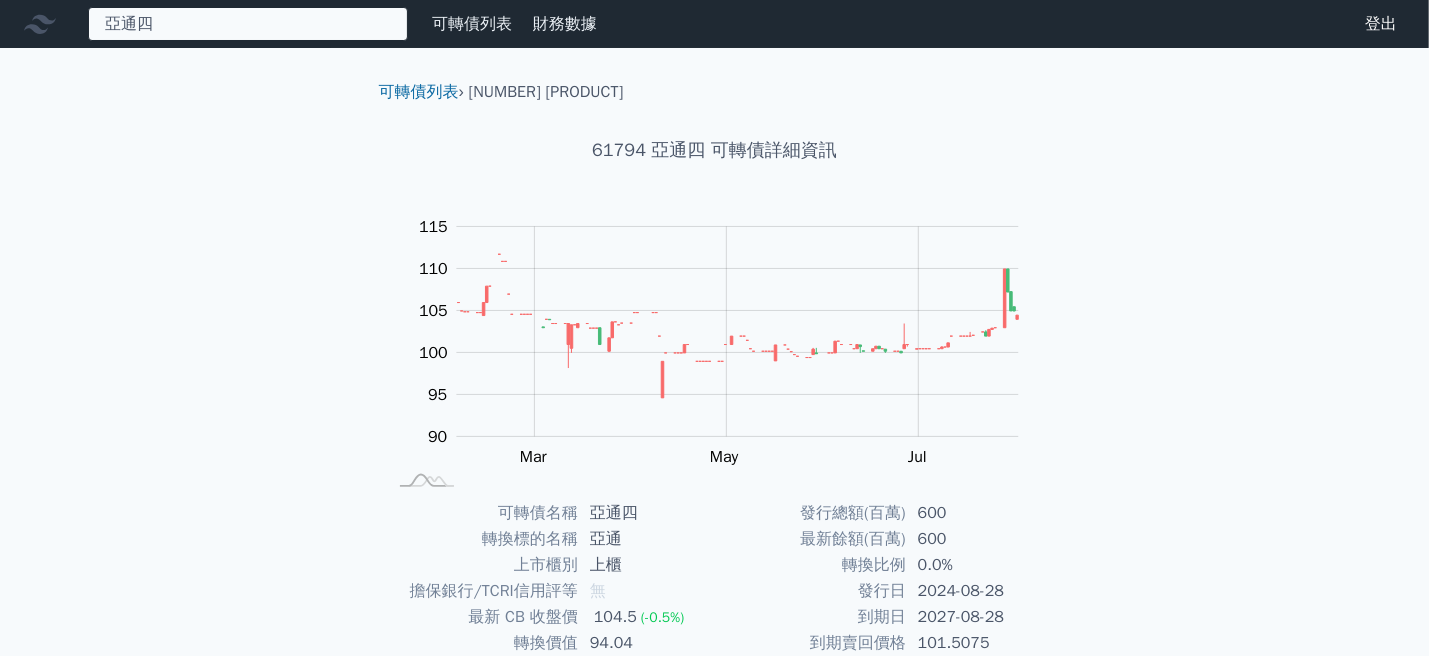 click on "[COMPANY] [PRODUCT]
[NUMBER] [PRODUCT]
[PRICE] [PERCENT]" at bounding box center [248, 24] 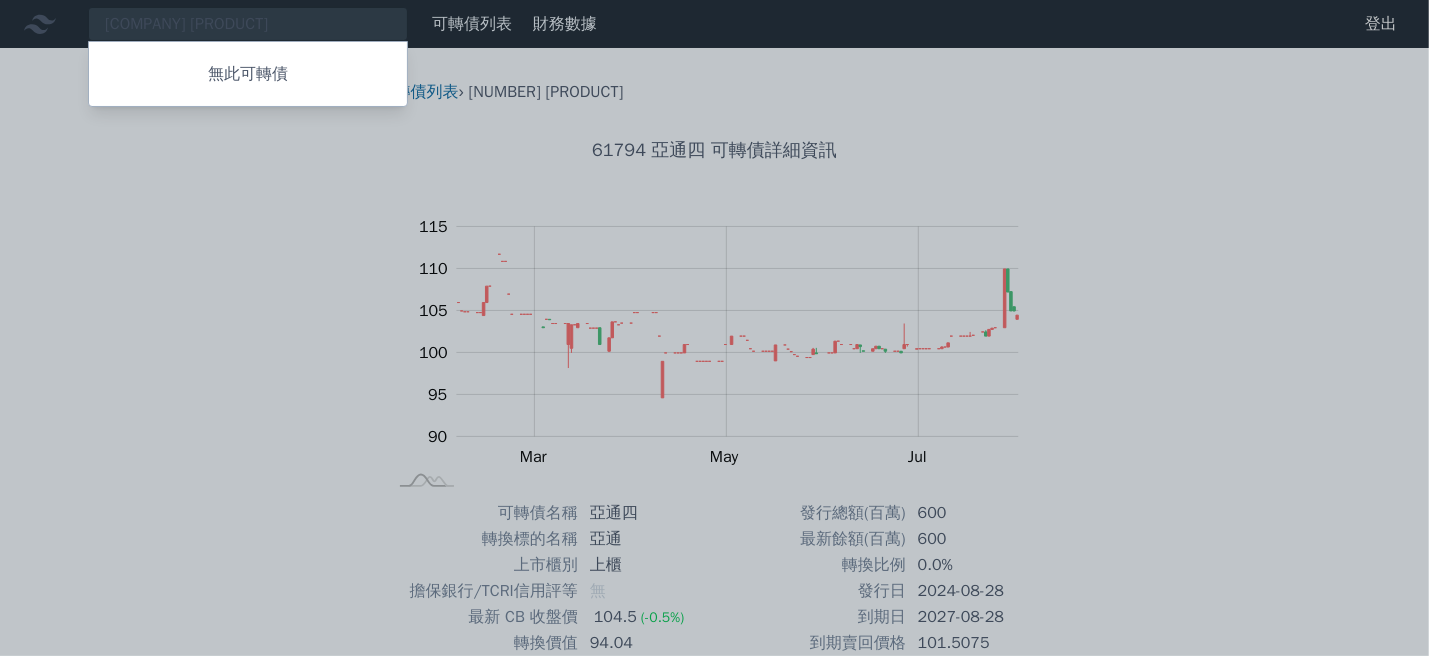 click at bounding box center (714, 328) 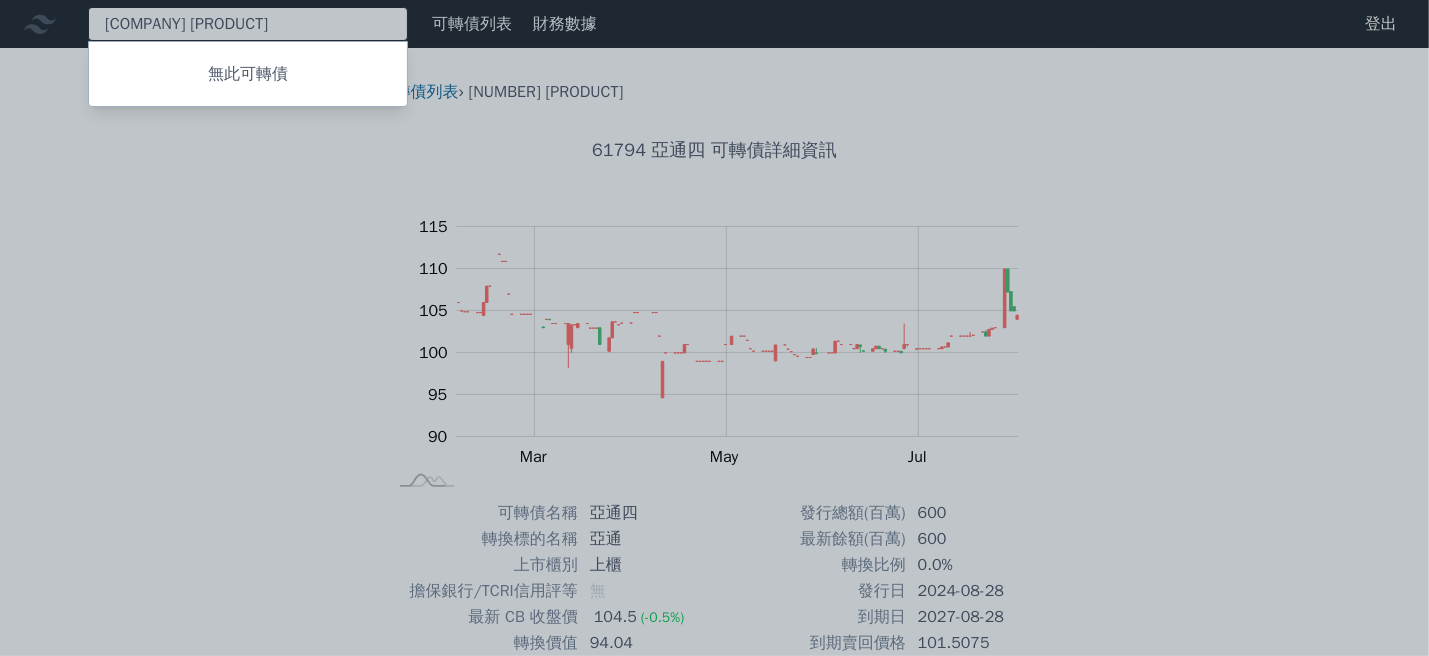 drag, startPoint x: 154, startPoint y: 21, endPoint x: 12, endPoint y: 6, distance: 142.79005 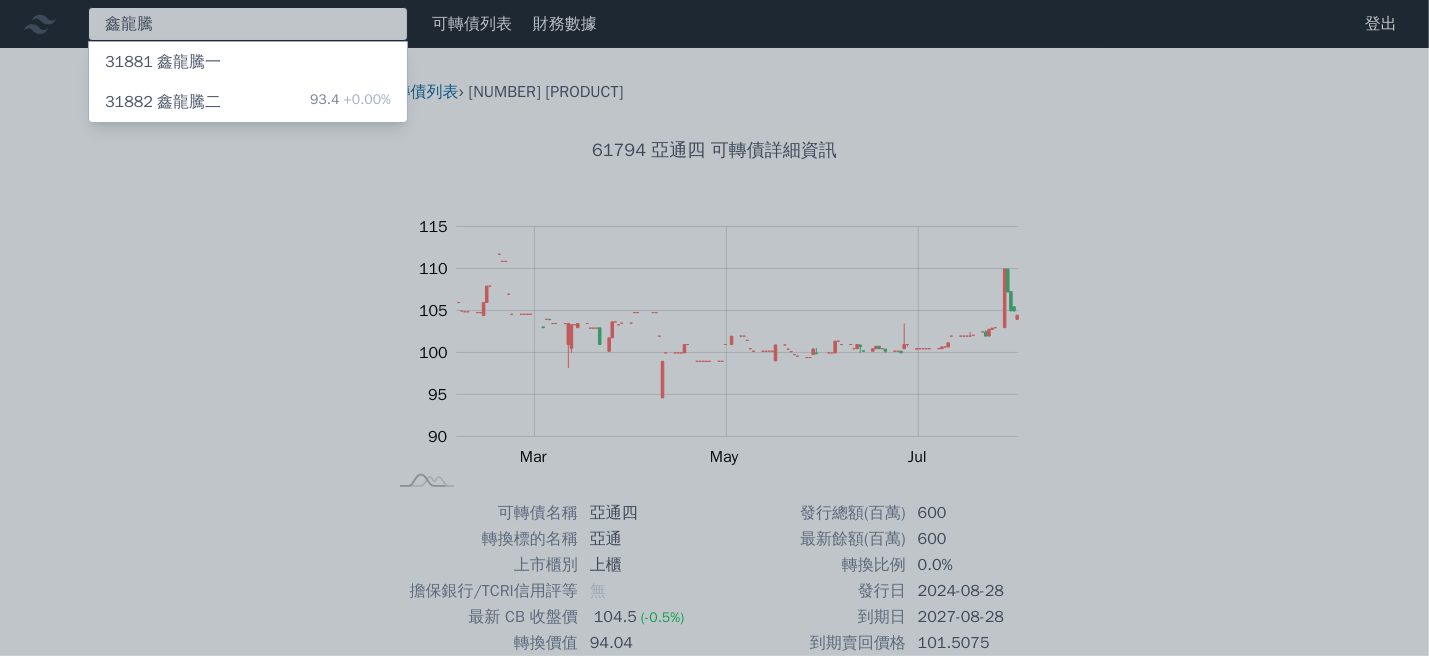 type on "鑫龍騰" 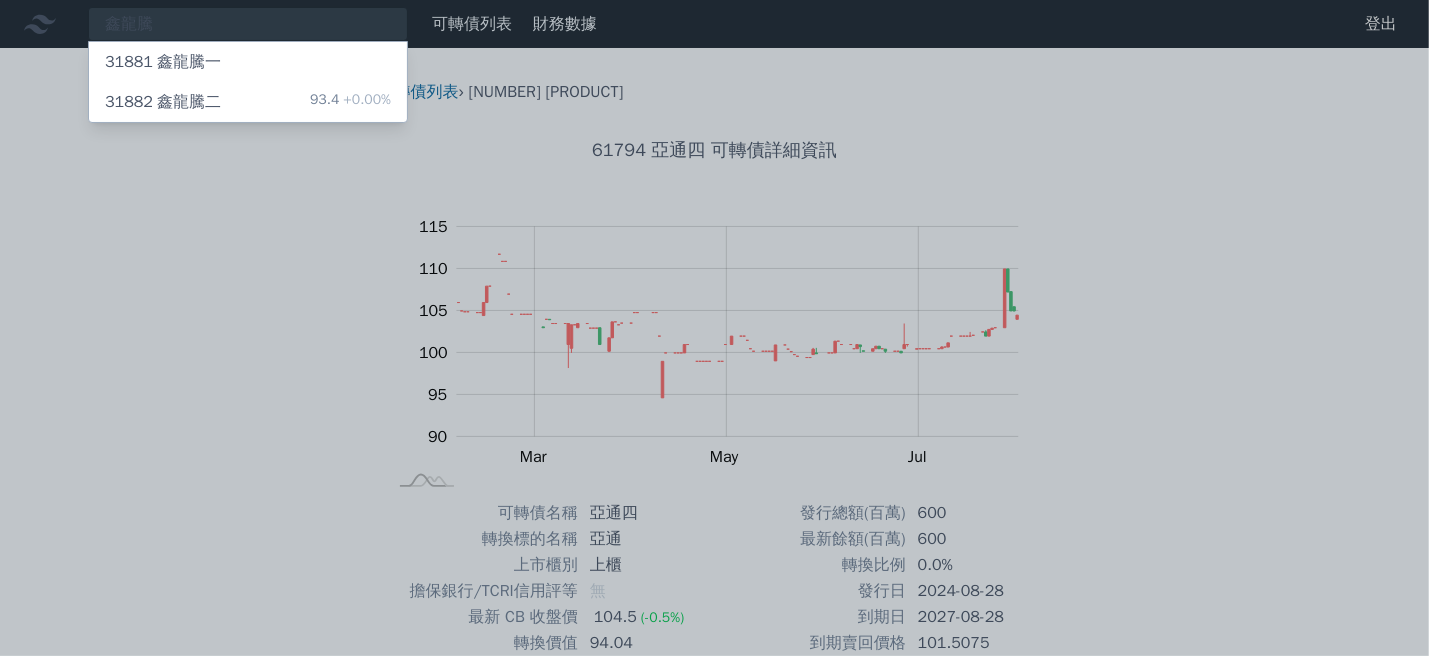 click on "31882 鑫龍騰二" at bounding box center [163, 102] 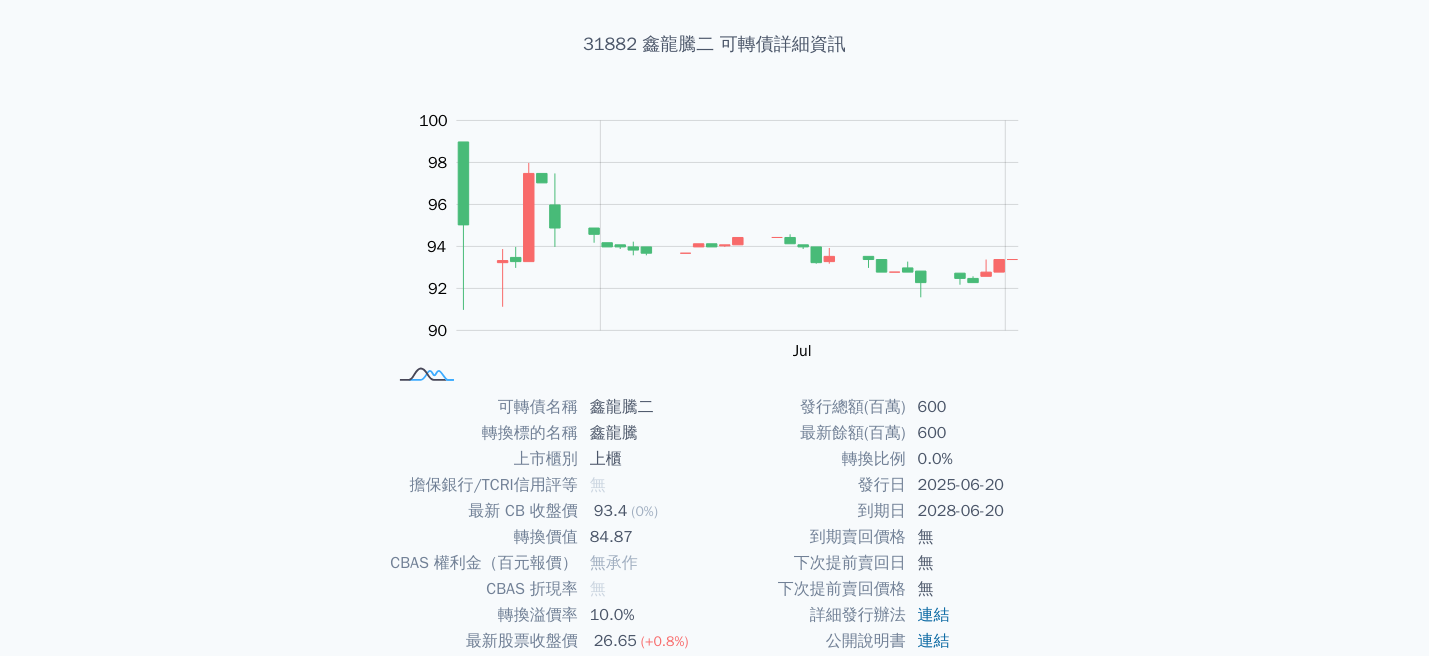 scroll, scrollTop: 0, scrollLeft: 0, axis: both 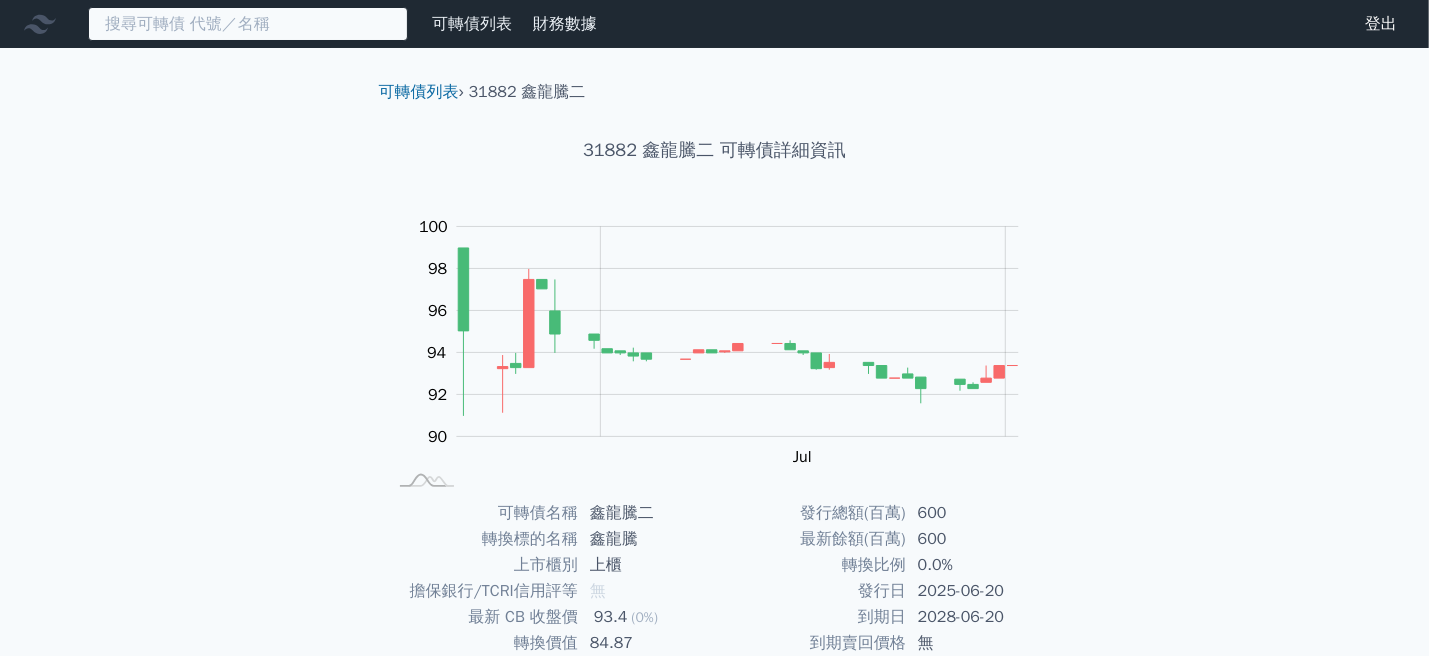 click at bounding box center (248, 24) 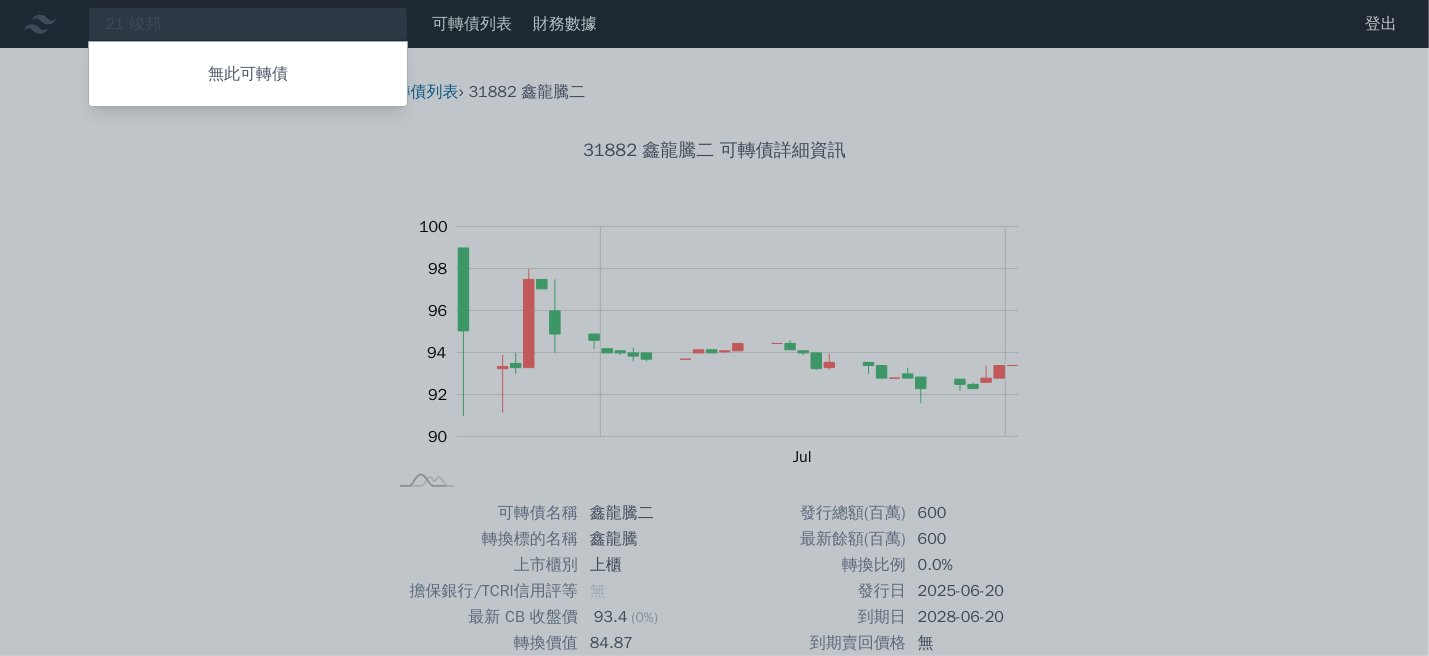 click at bounding box center (714, 328) 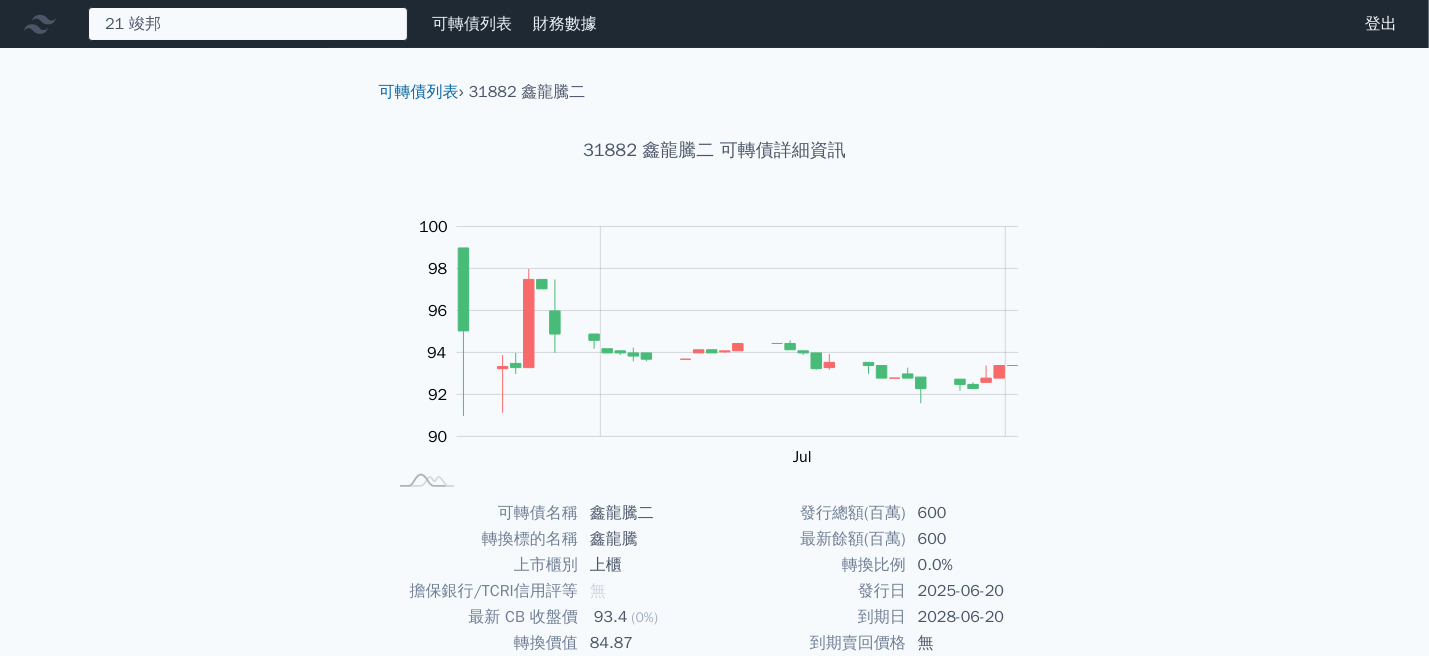 click on "[NUMBER] [NAME]
[PRODUCT]" at bounding box center [248, 24] 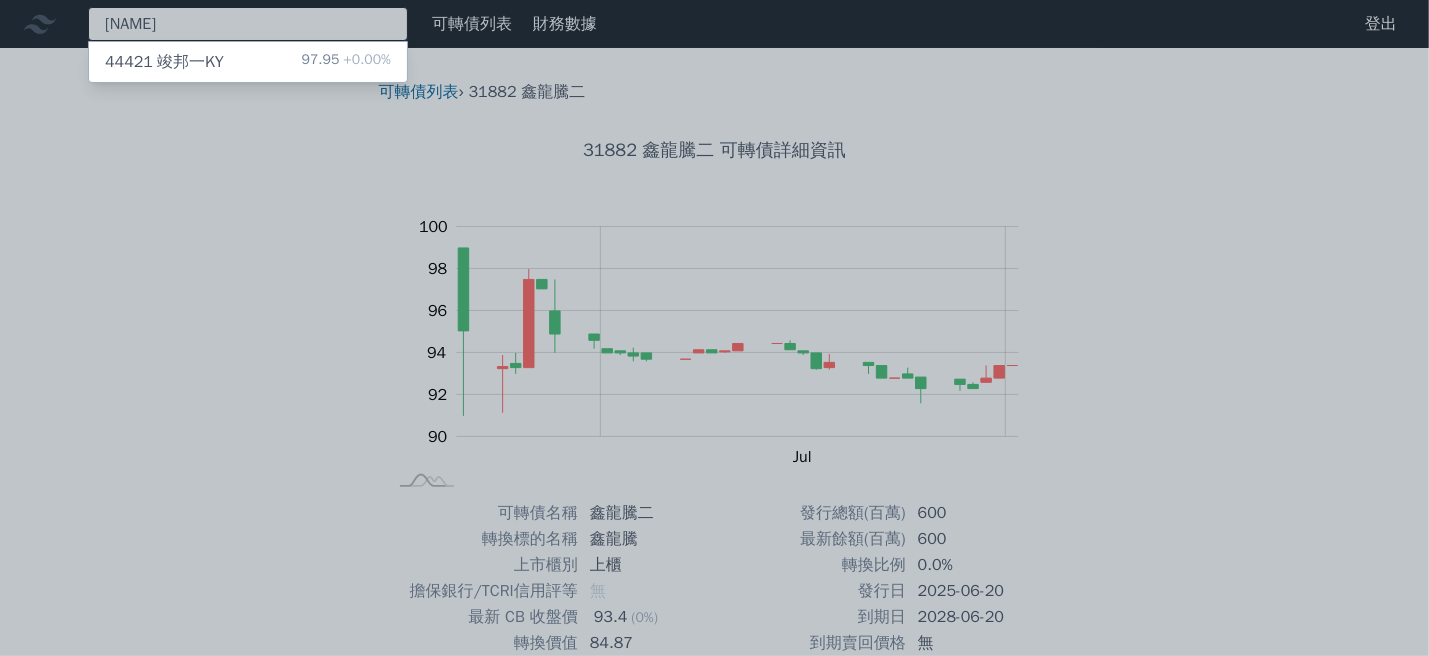 type on "[NAME]" 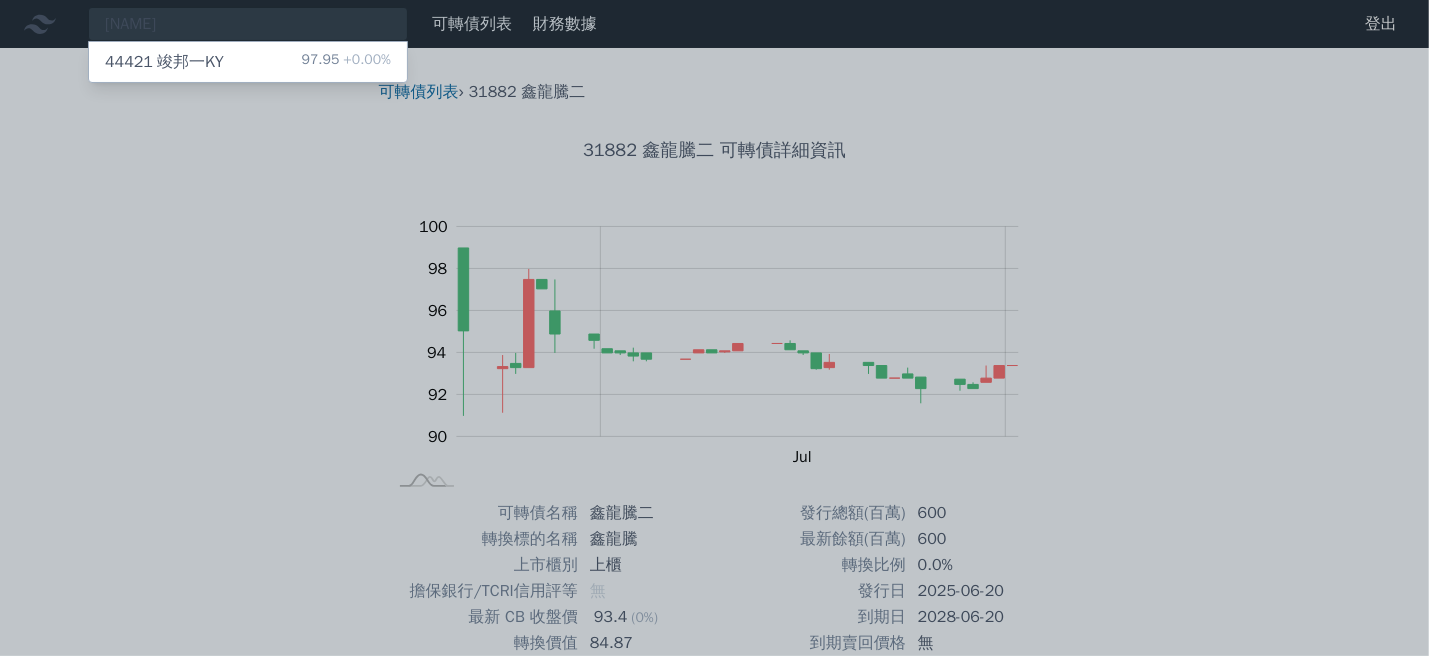 click on "[NUMBER] [NAME] [PRODUCT]" at bounding box center (164, 62) 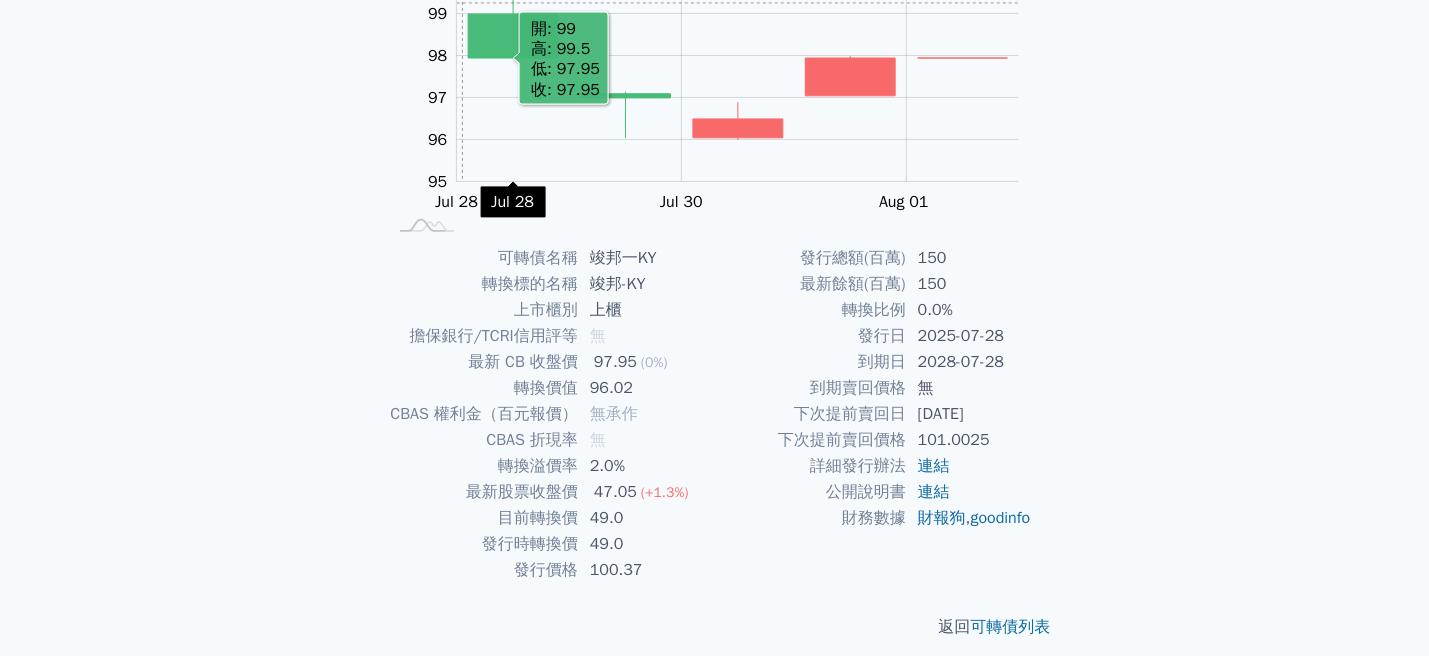 scroll, scrollTop: 269, scrollLeft: 0, axis: vertical 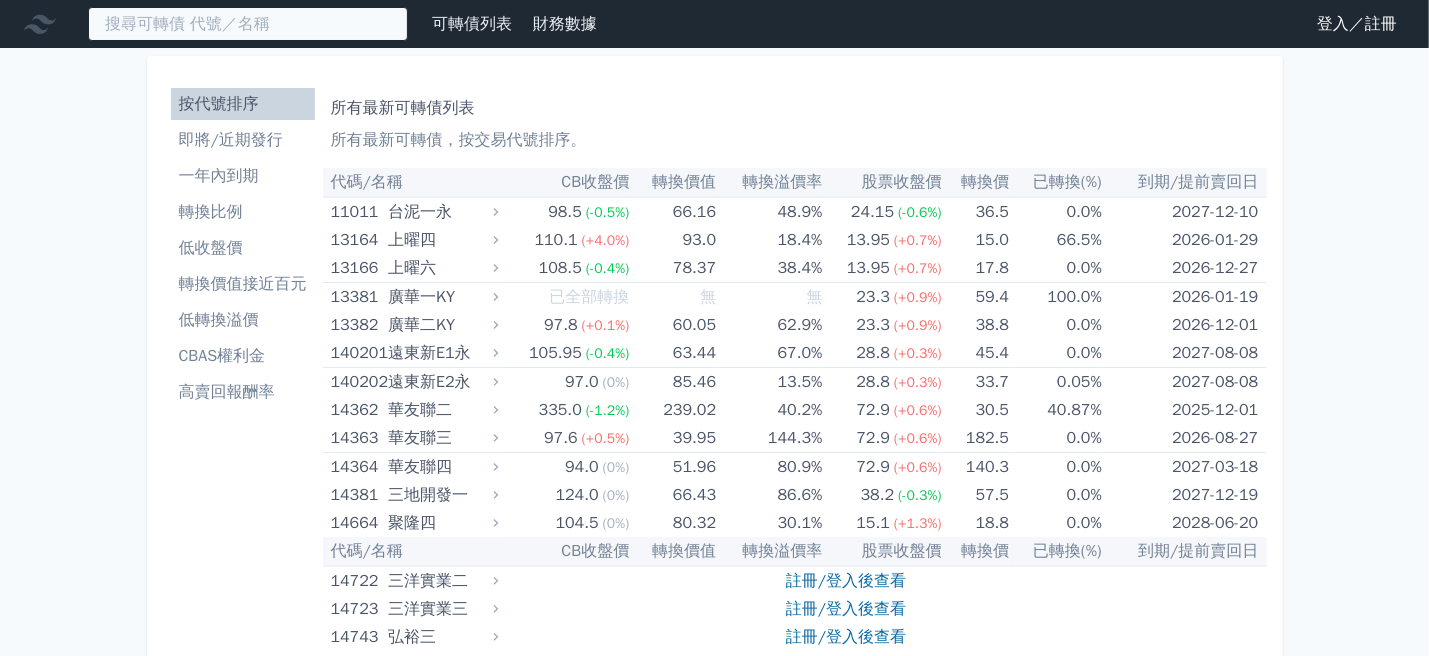 click at bounding box center [248, 24] 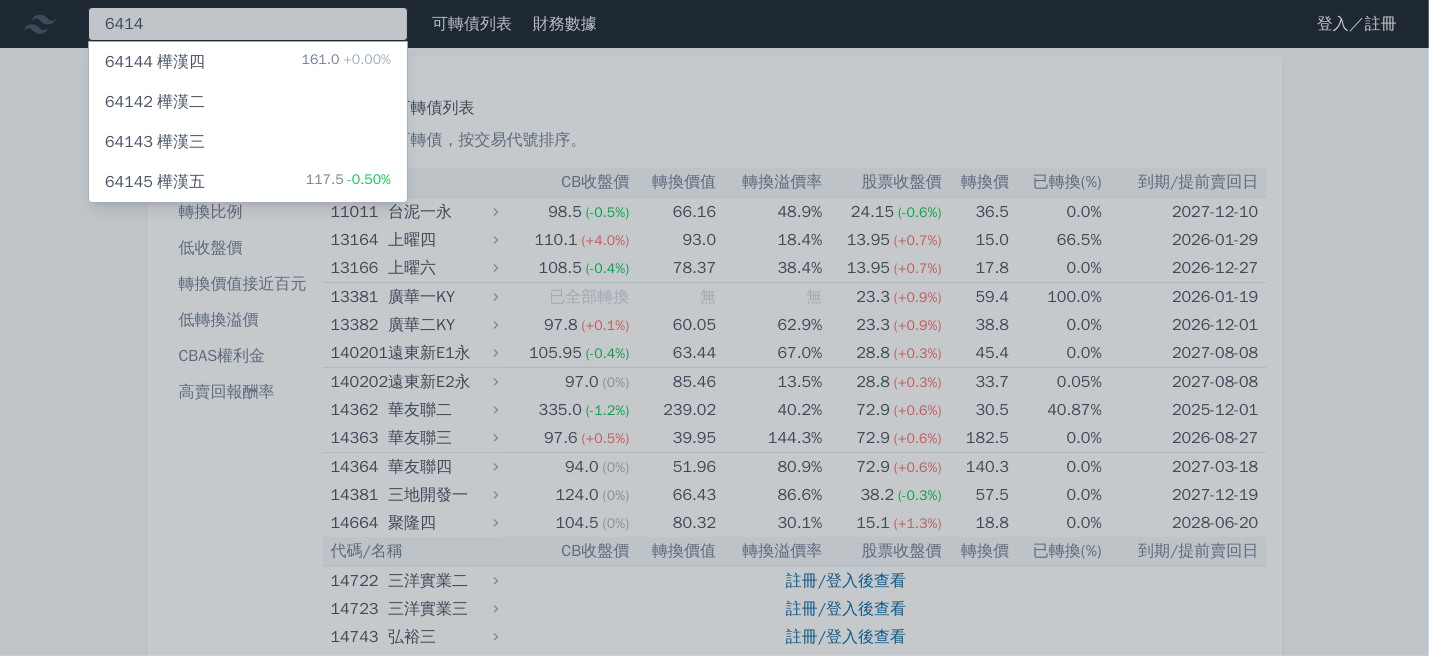 type on "6414" 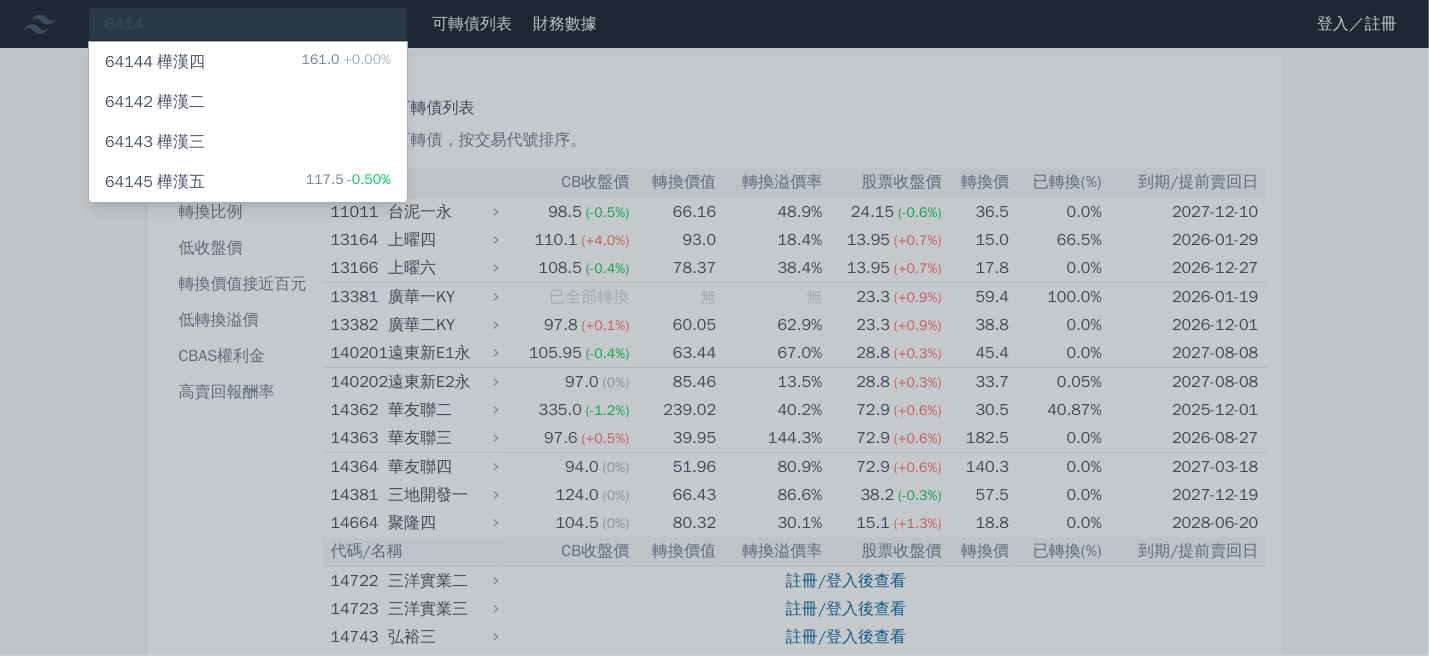 click on "64144 樺漢四
161.0 +0.00%" at bounding box center [248, 62] 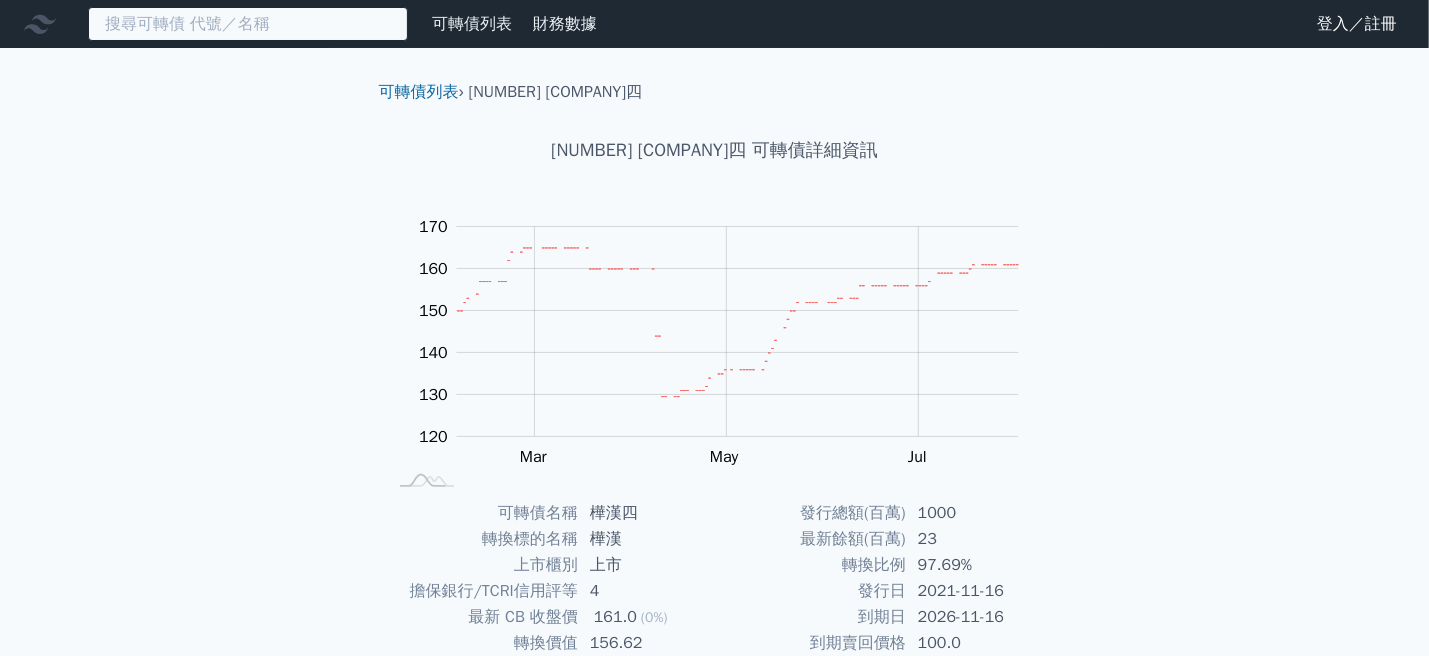 click at bounding box center [248, 24] 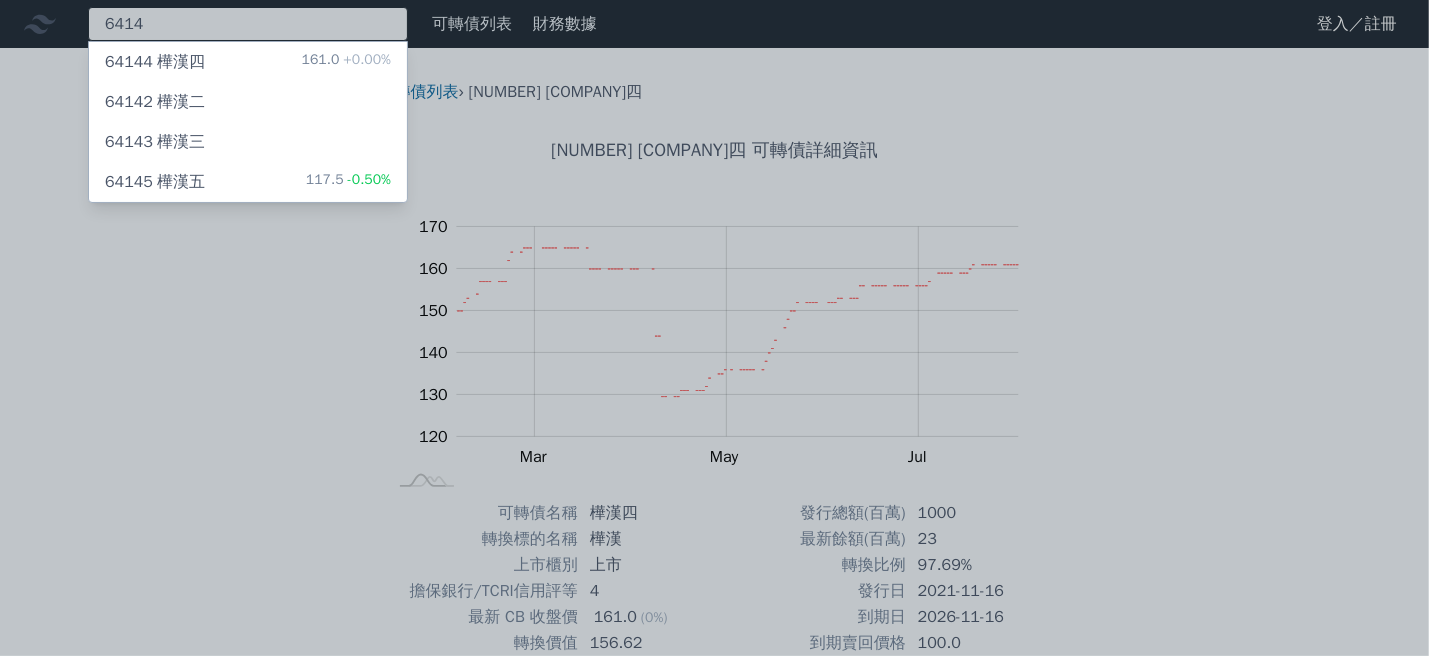type on "6414" 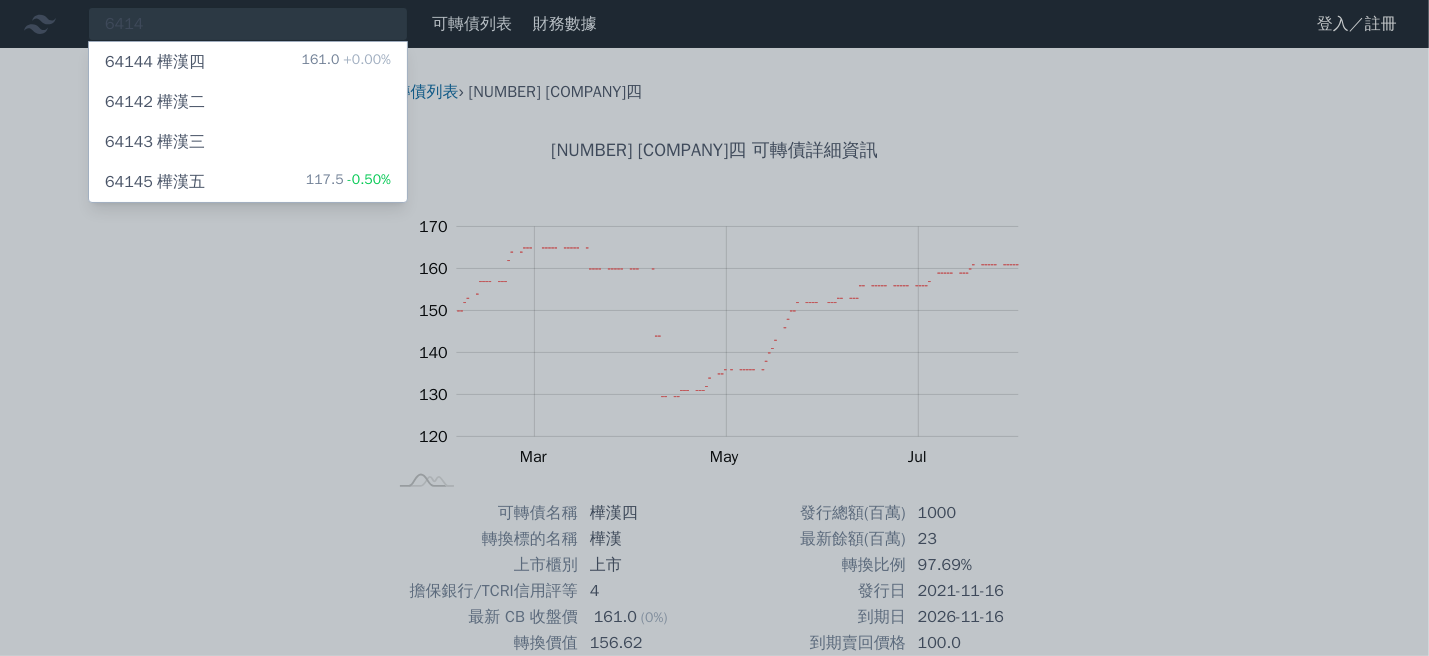 click on "64145 樺漢五
117.5 -0.50%" at bounding box center [248, 182] 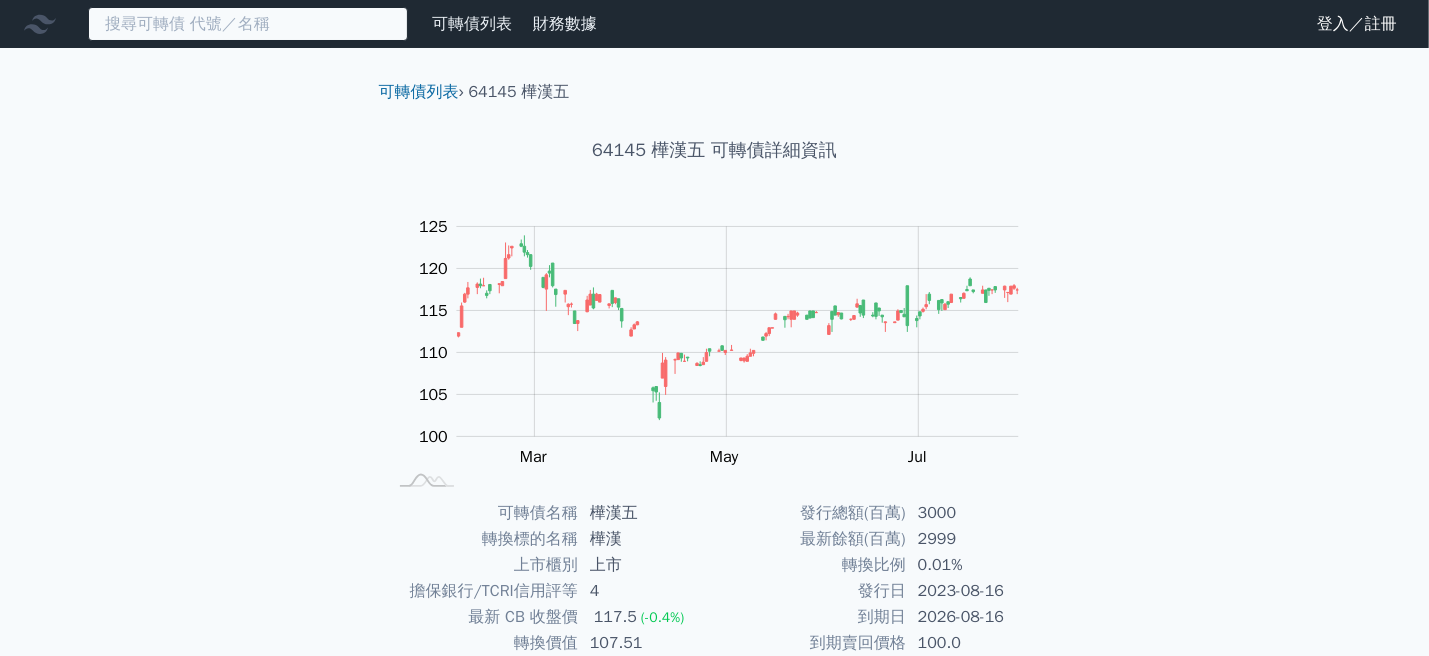 click at bounding box center [248, 24] 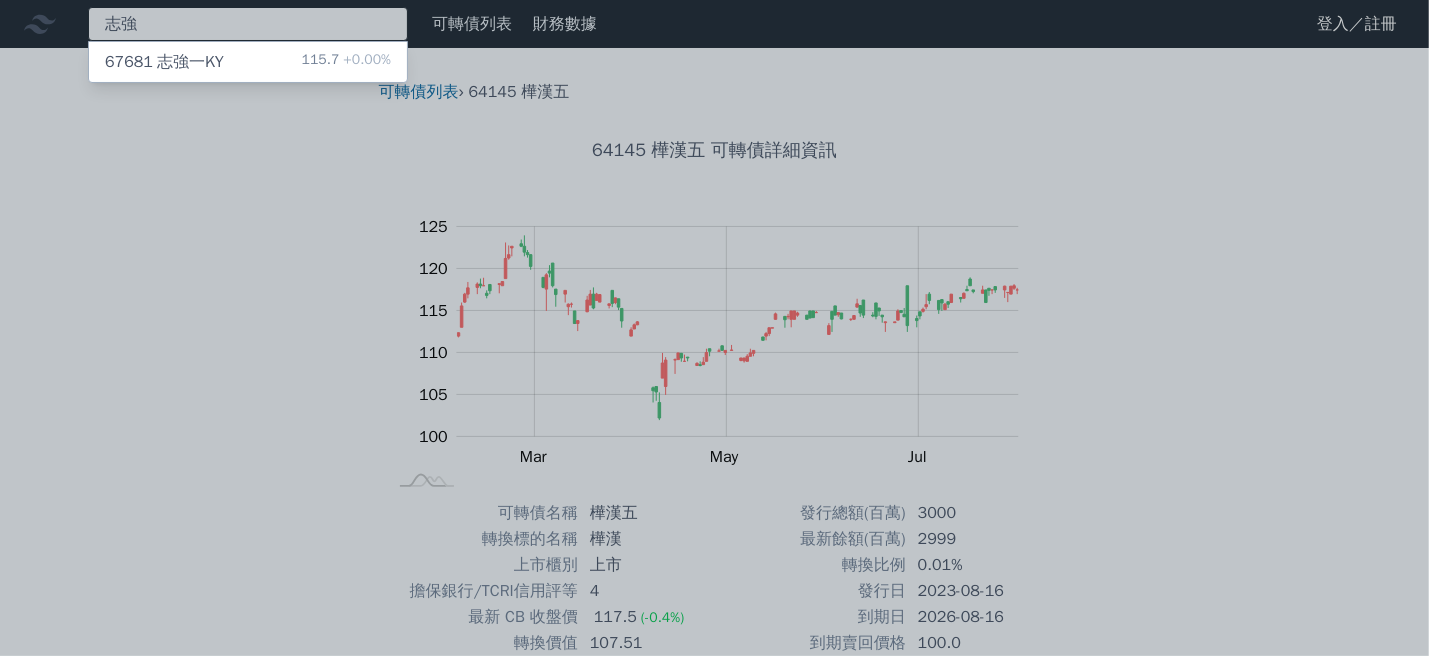 type on "志強" 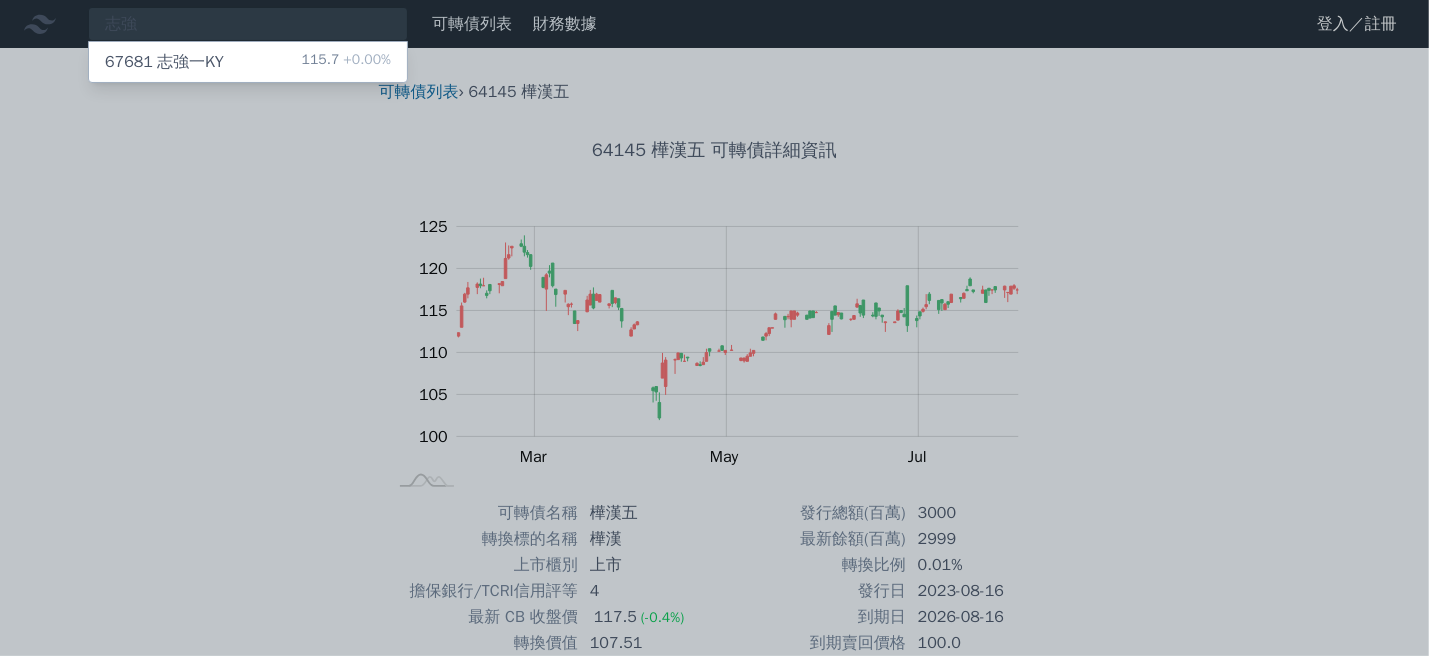 click on "67681 志強一KY
115.7 +0.00%" at bounding box center (248, 62) 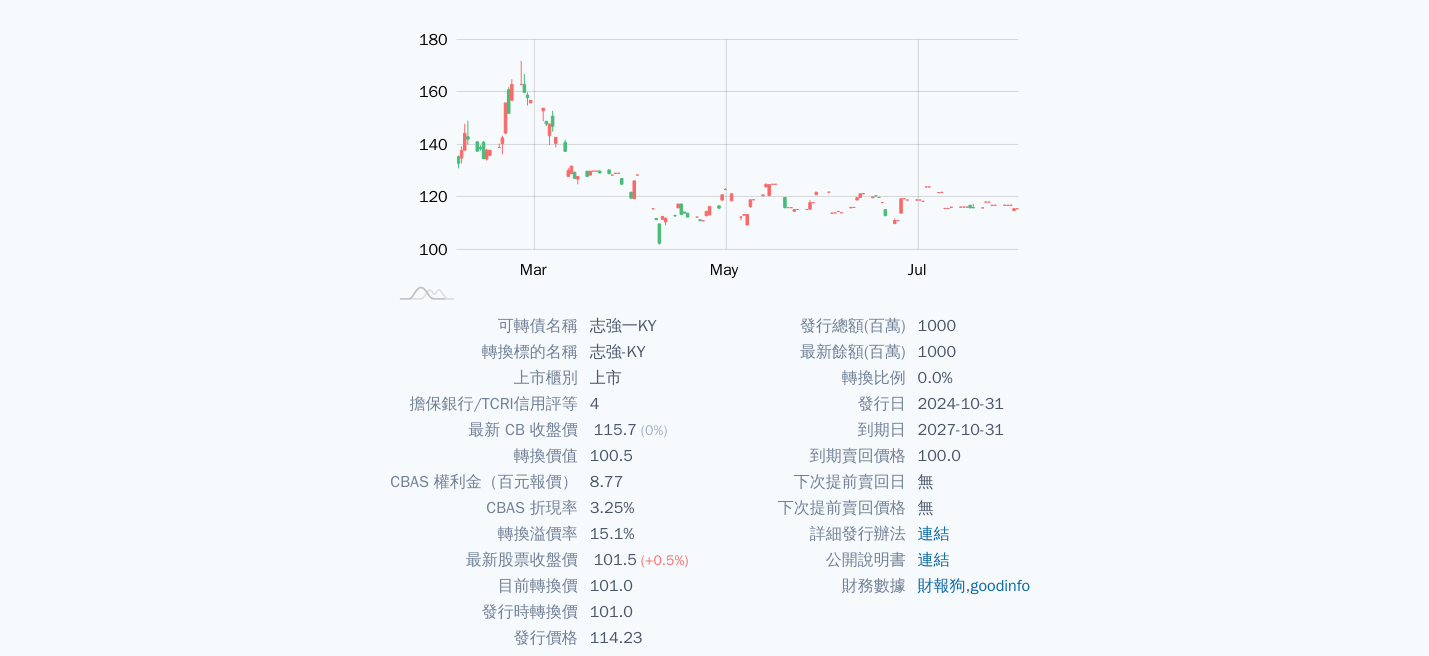 scroll, scrollTop: 269, scrollLeft: 0, axis: vertical 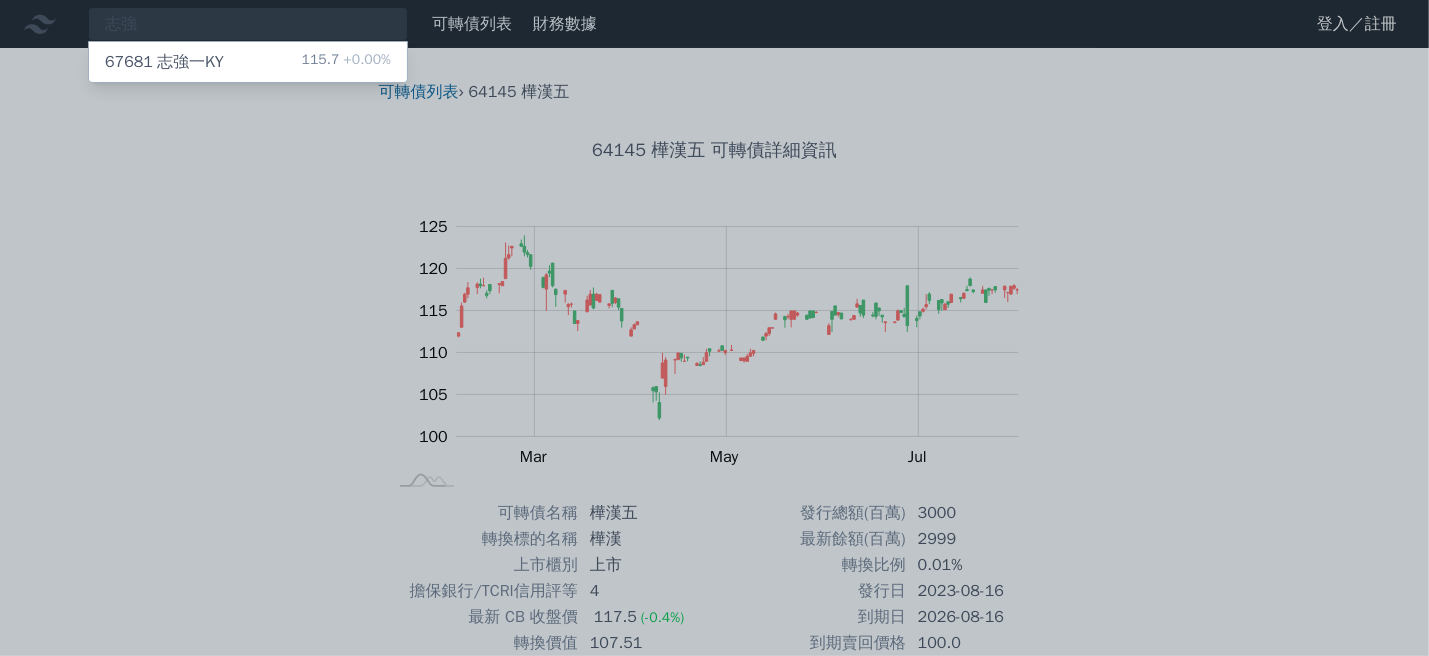 click at bounding box center (714, 328) 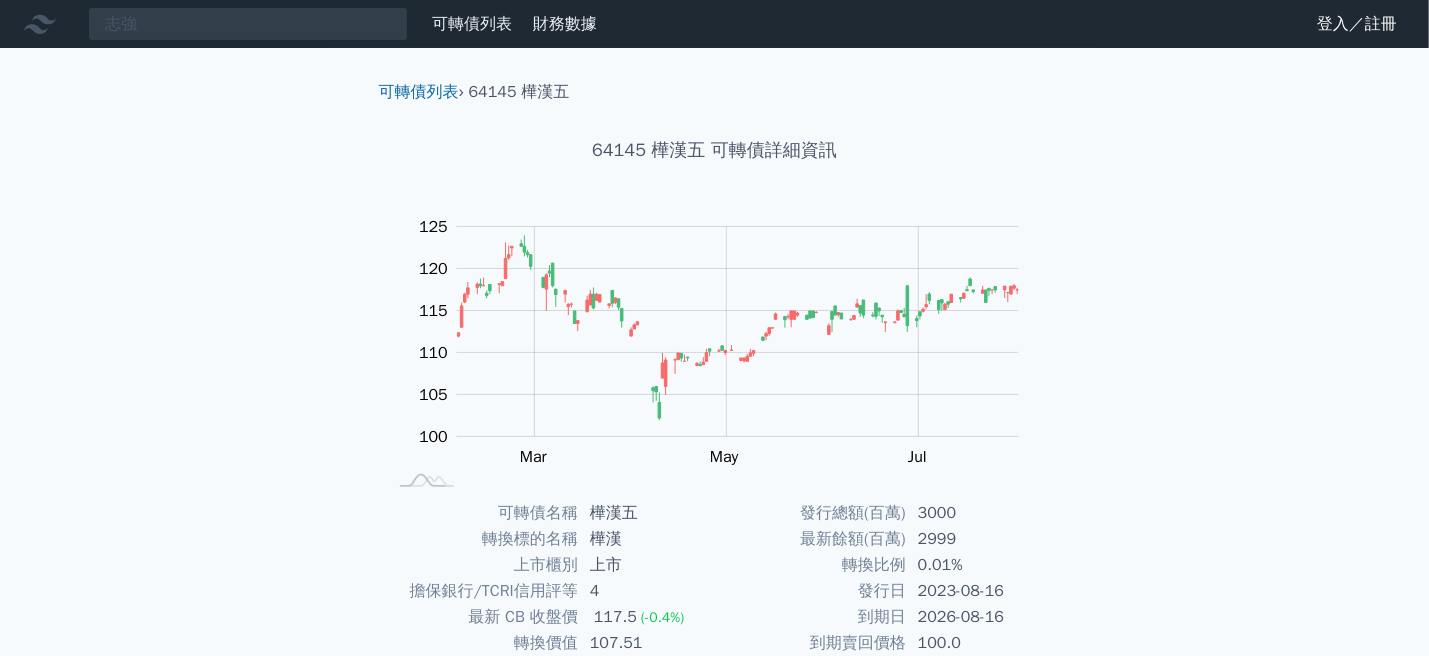scroll, scrollTop: 269, scrollLeft: 0, axis: vertical 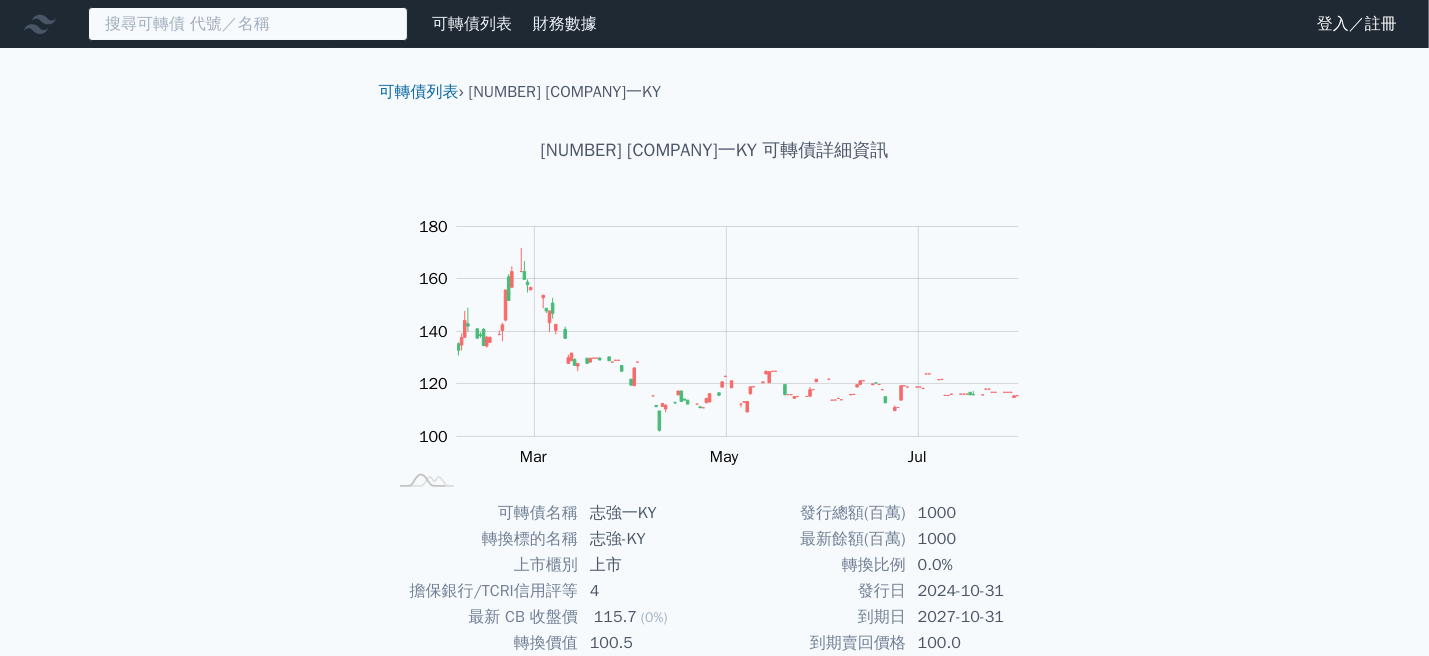 click at bounding box center [248, 24] 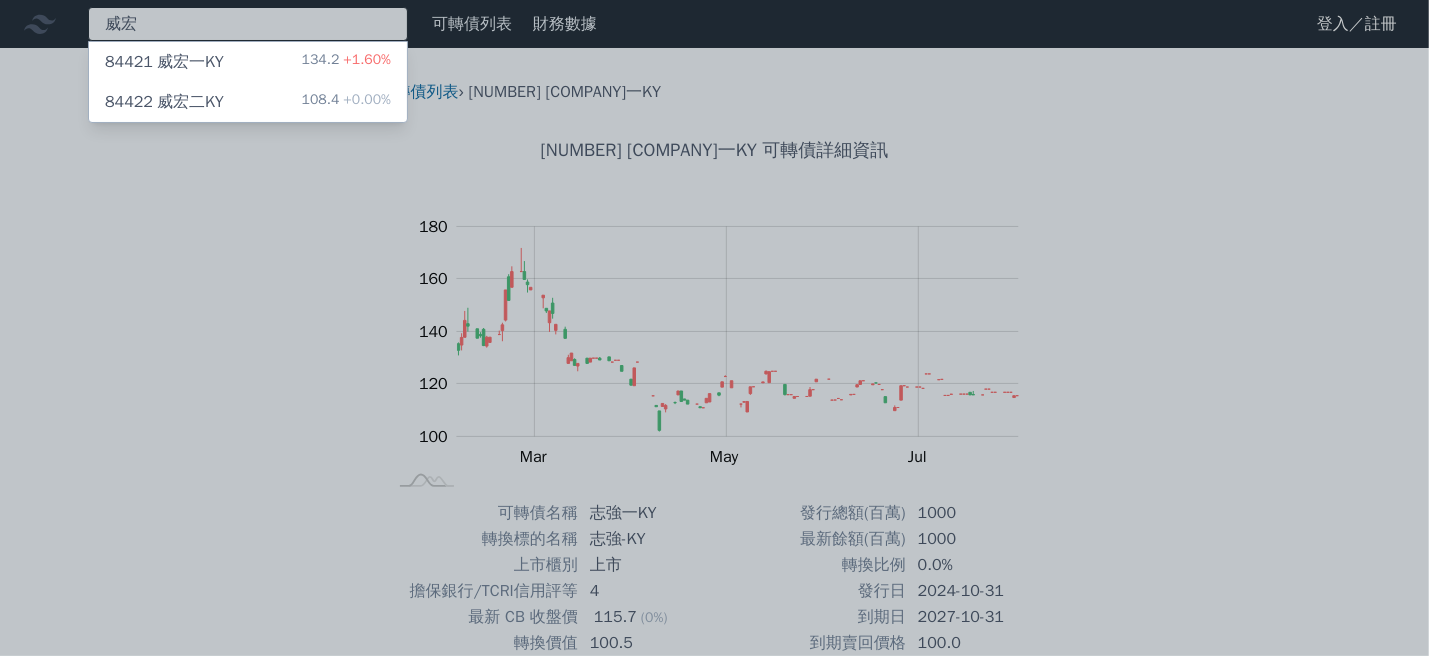 type on "威宏" 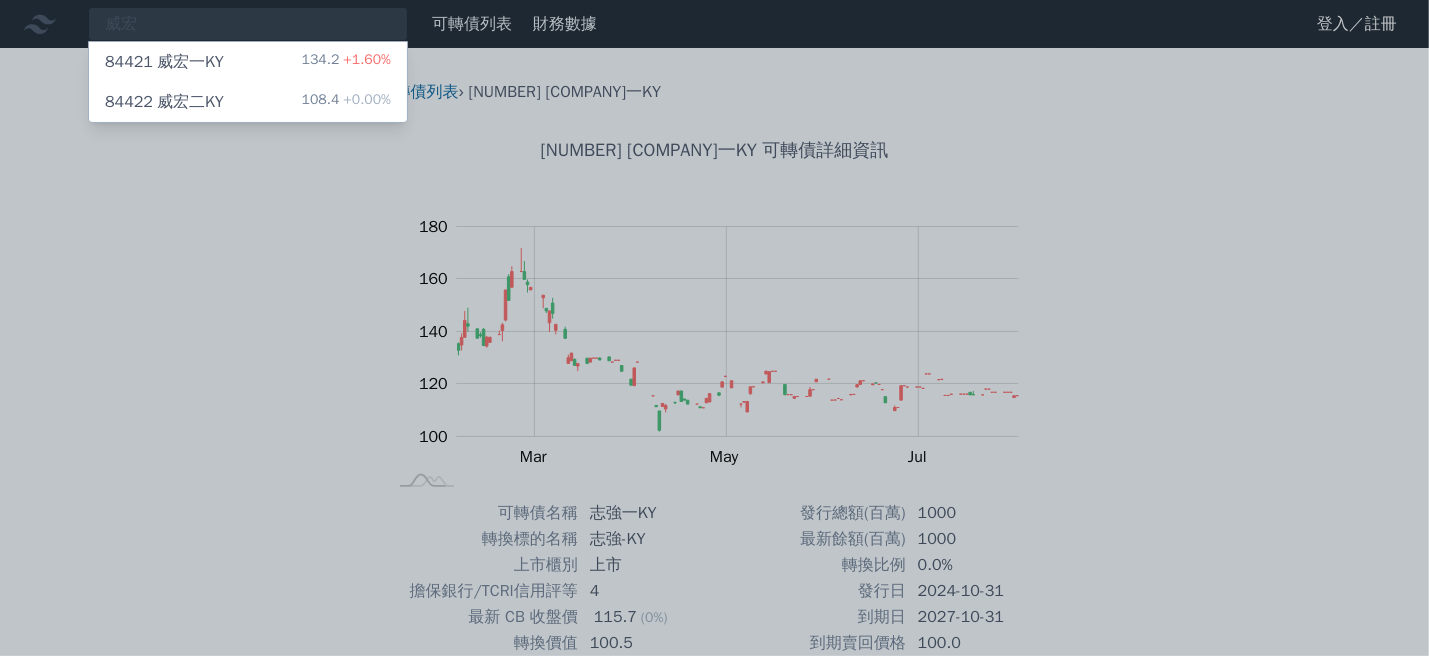 click on "84422 威宏二KY
108.4 +0.00%" at bounding box center (248, 102) 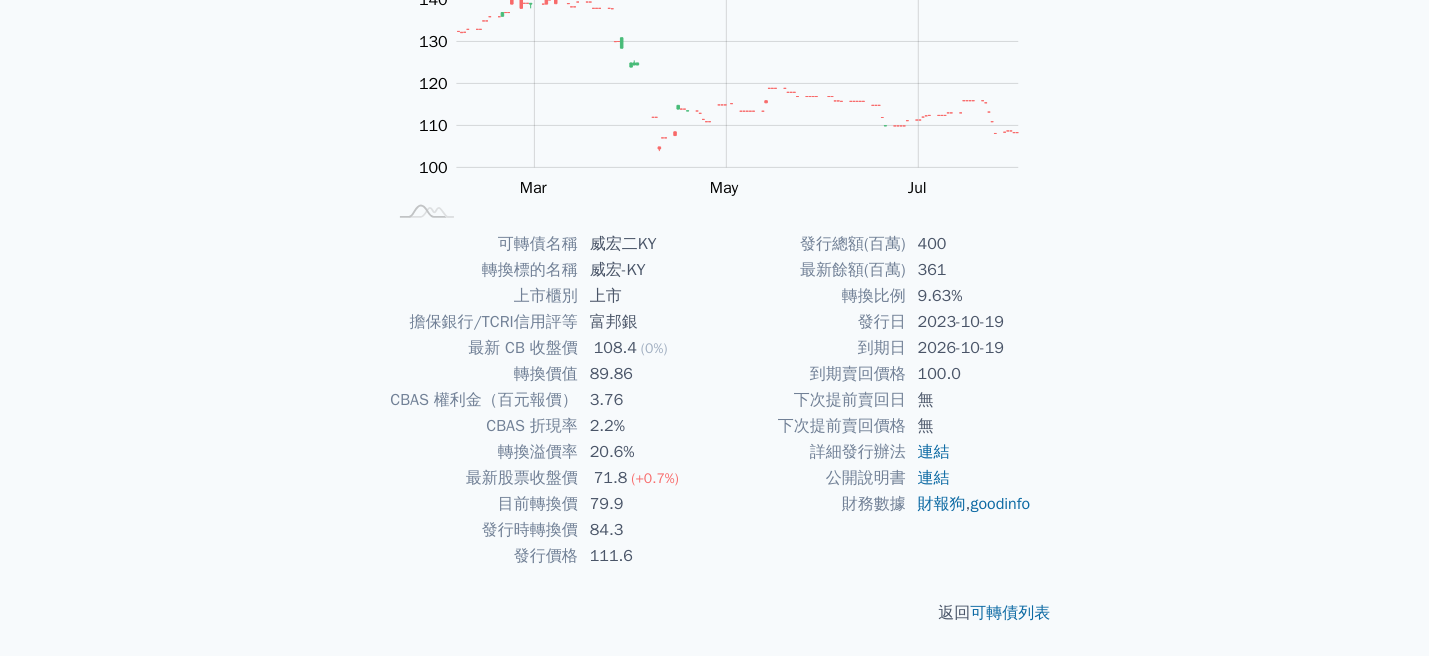scroll, scrollTop: 0, scrollLeft: 0, axis: both 